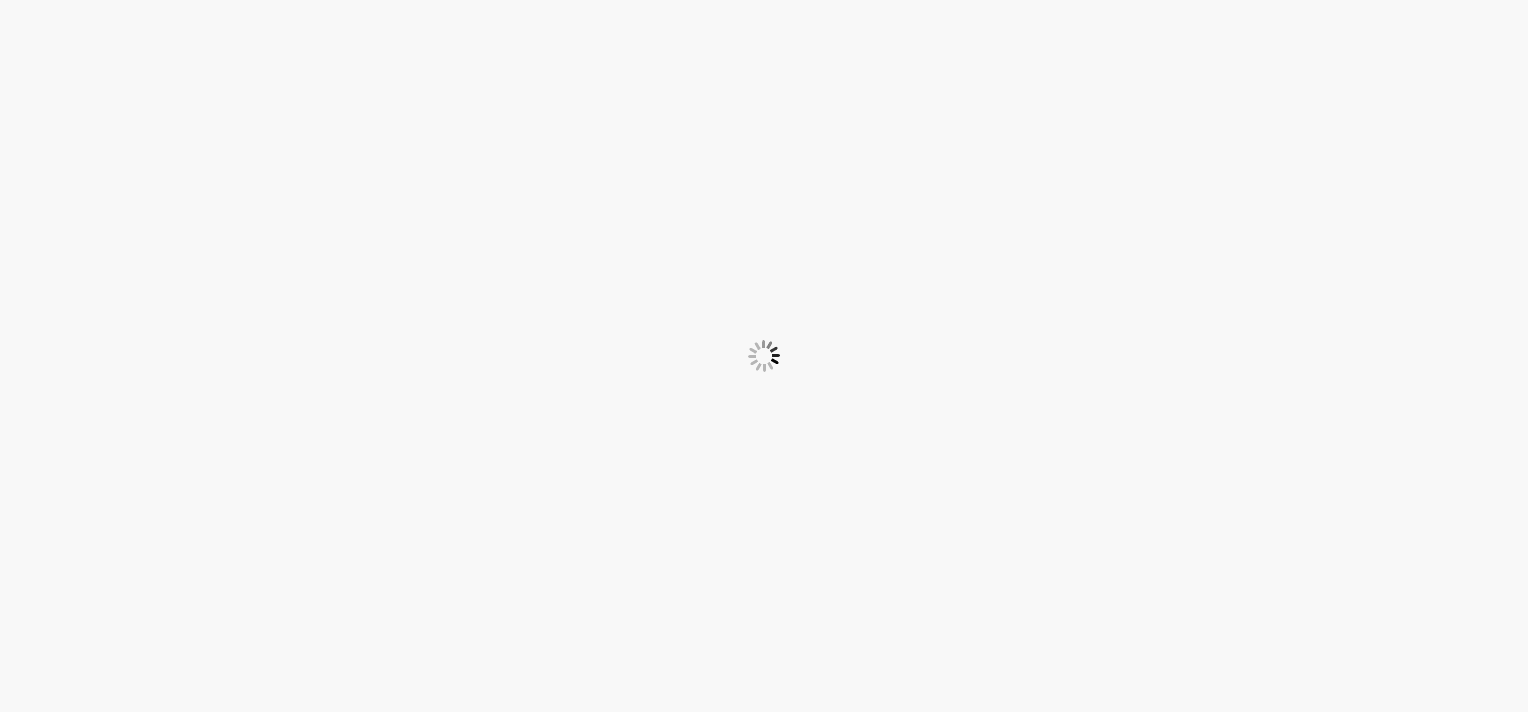 scroll, scrollTop: 0, scrollLeft: 0, axis: both 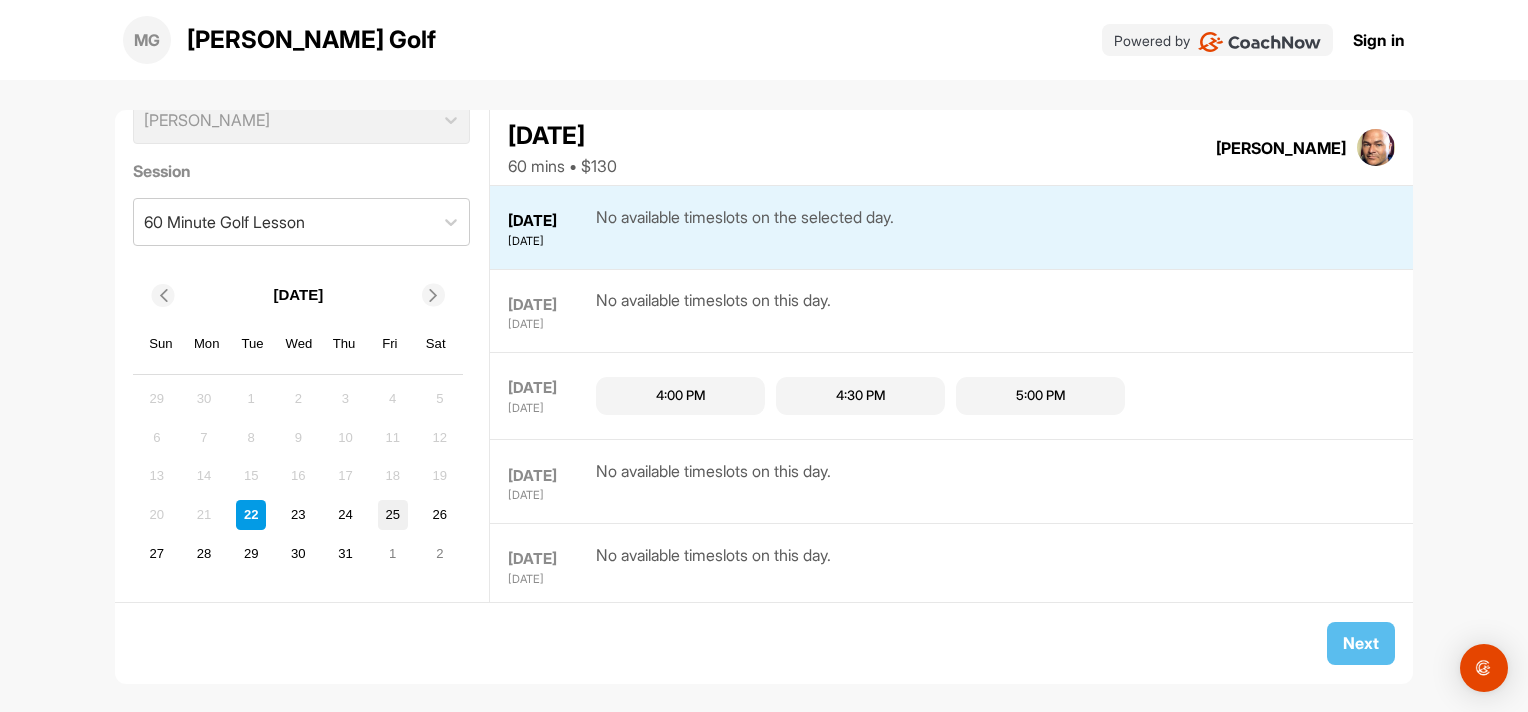 click on "25" at bounding box center [393, 515] 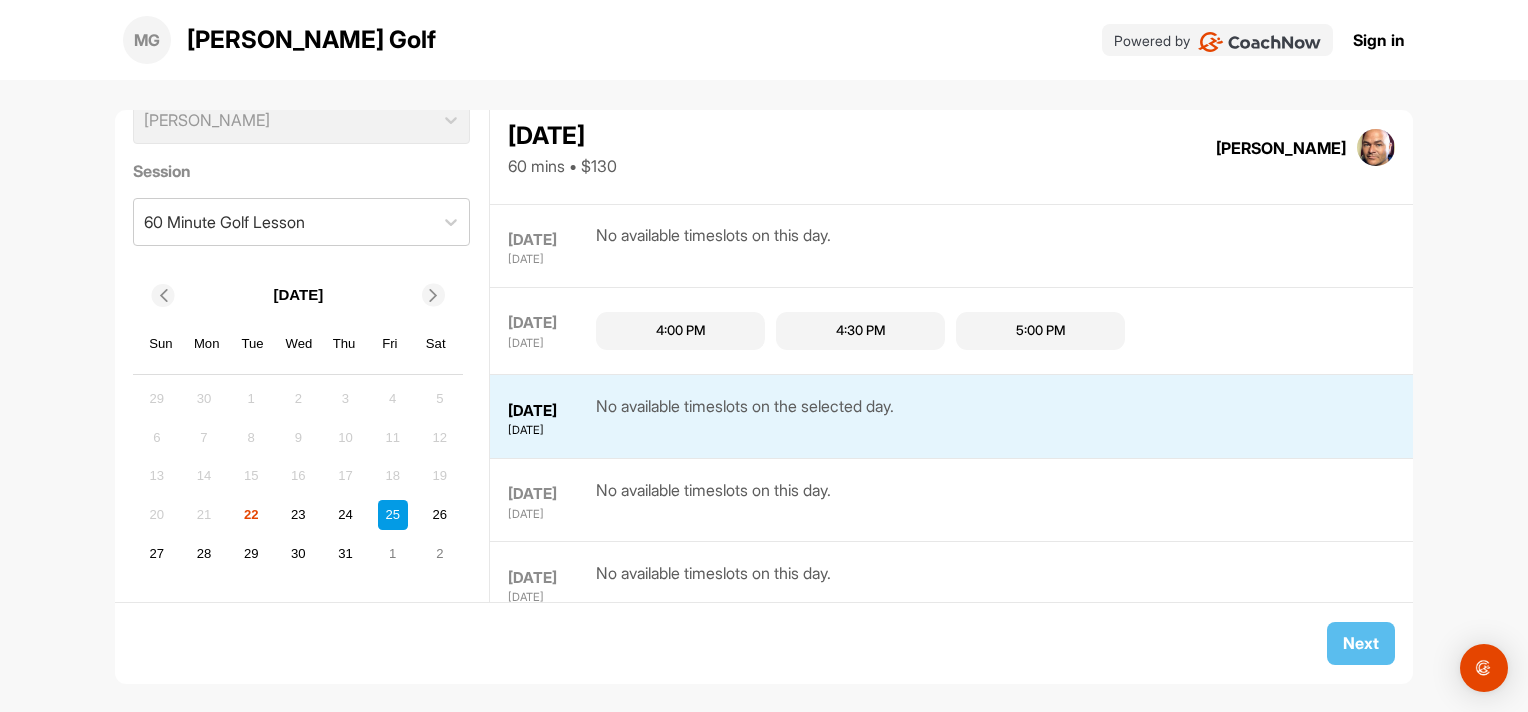 scroll, scrollTop: 64, scrollLeft: 0, axis: vertical 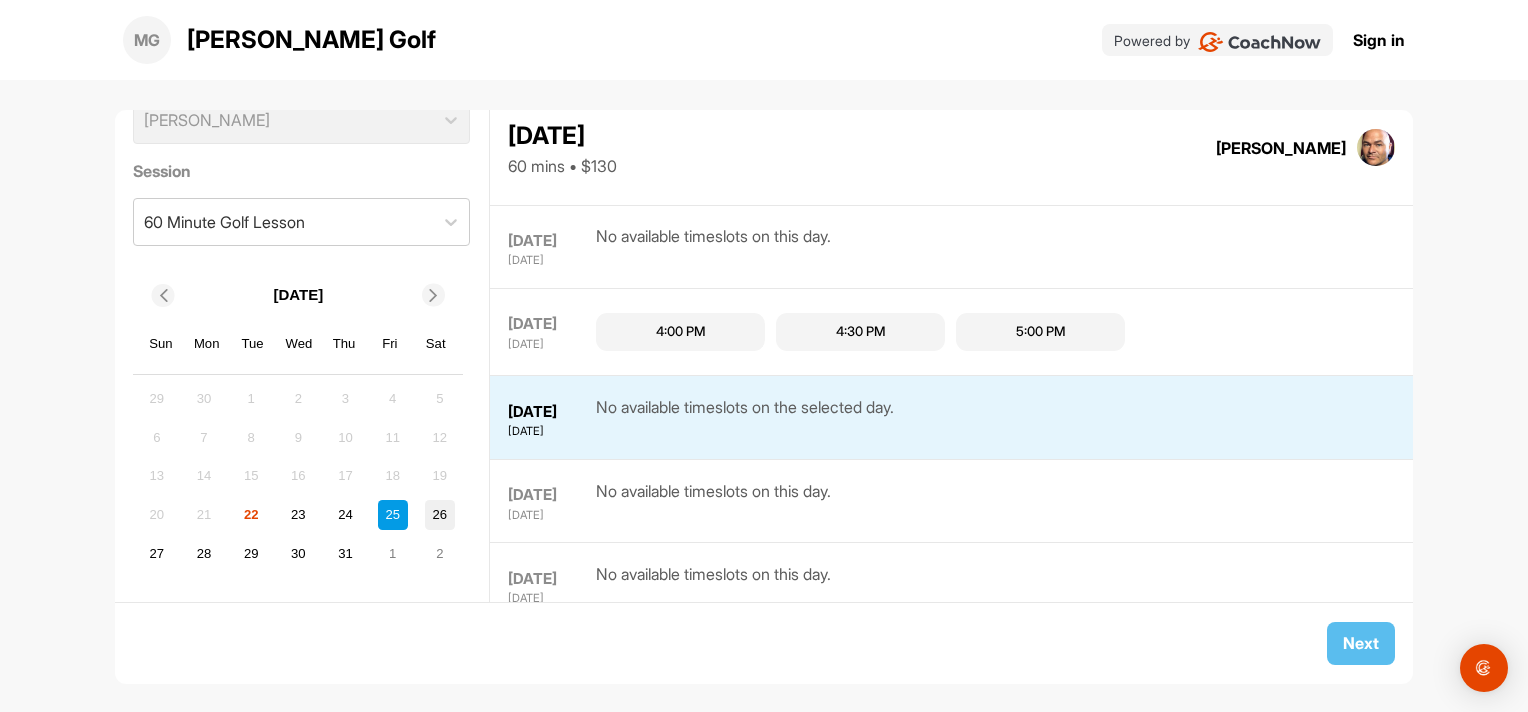 click on "26" at bounding box center [440, 515] 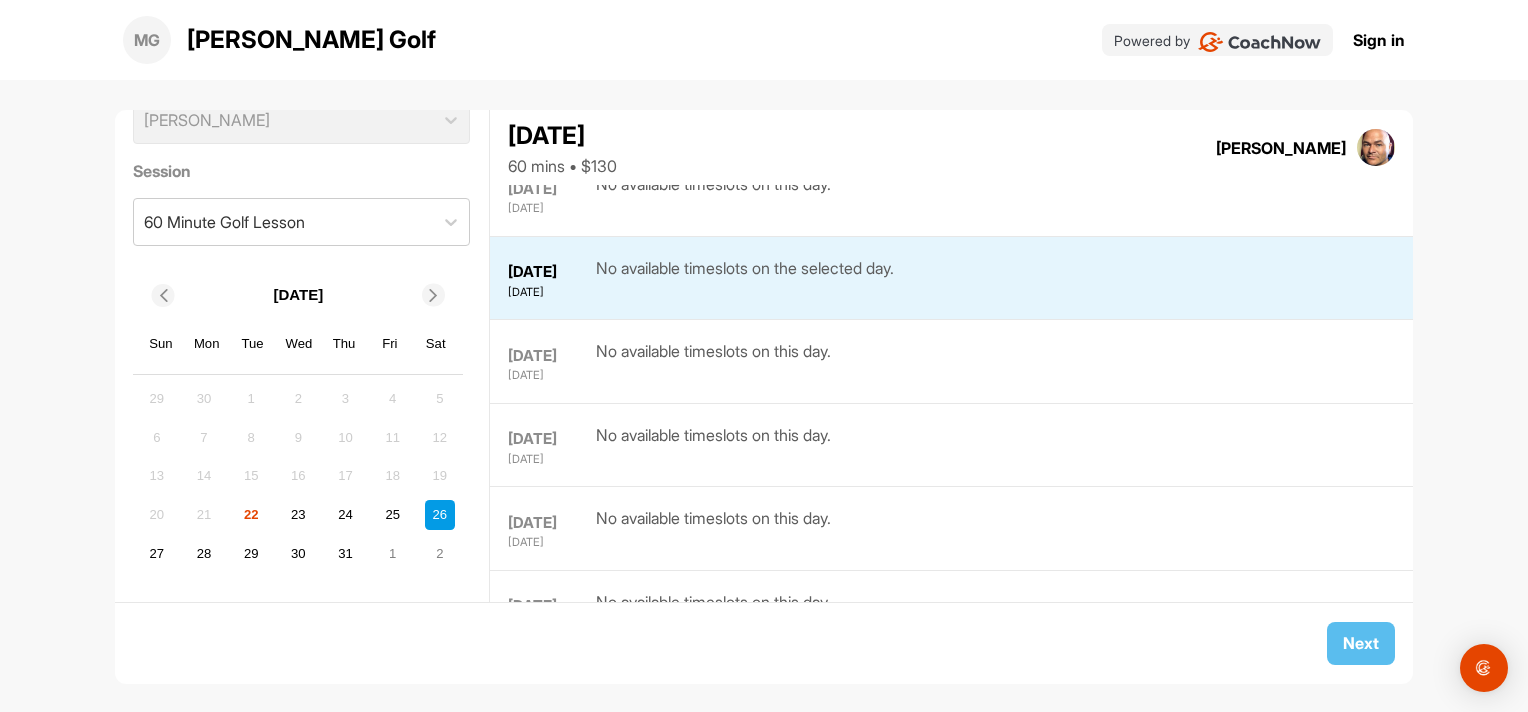 scroll, scrollTop: 336, scrollLeft: 0, axis: vertical 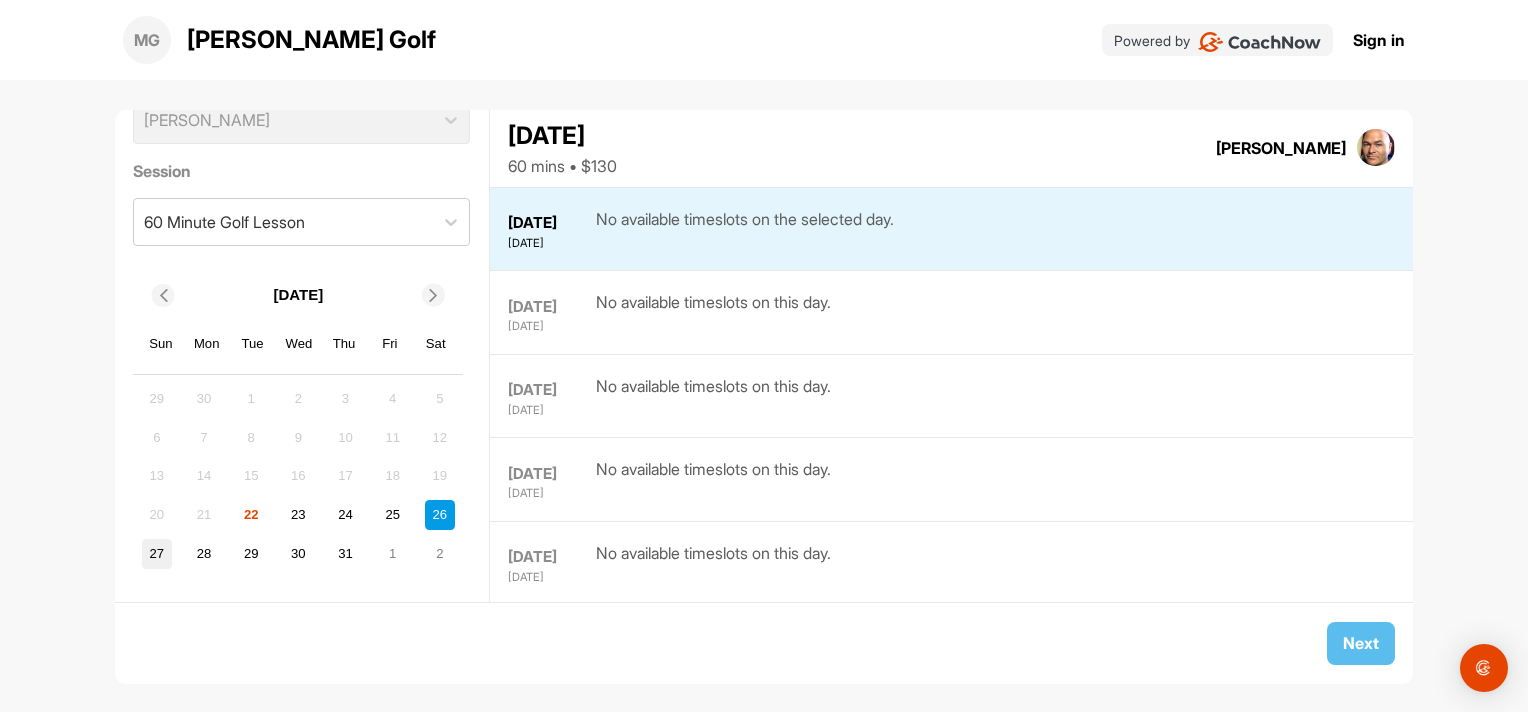 click on "27" at bounding box center [157, 554] 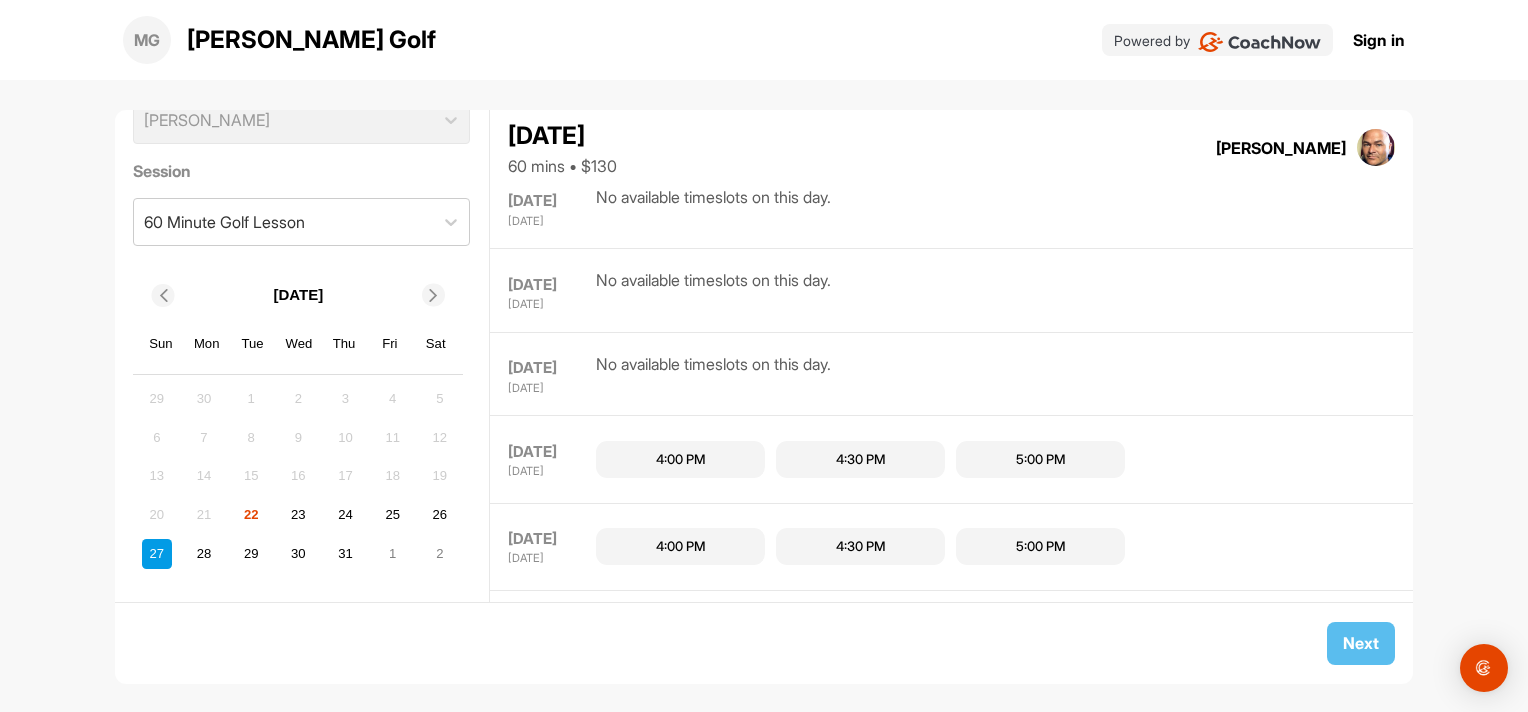 scroll, scrollTop: 661, scrollLeft: 0, axis: vertical 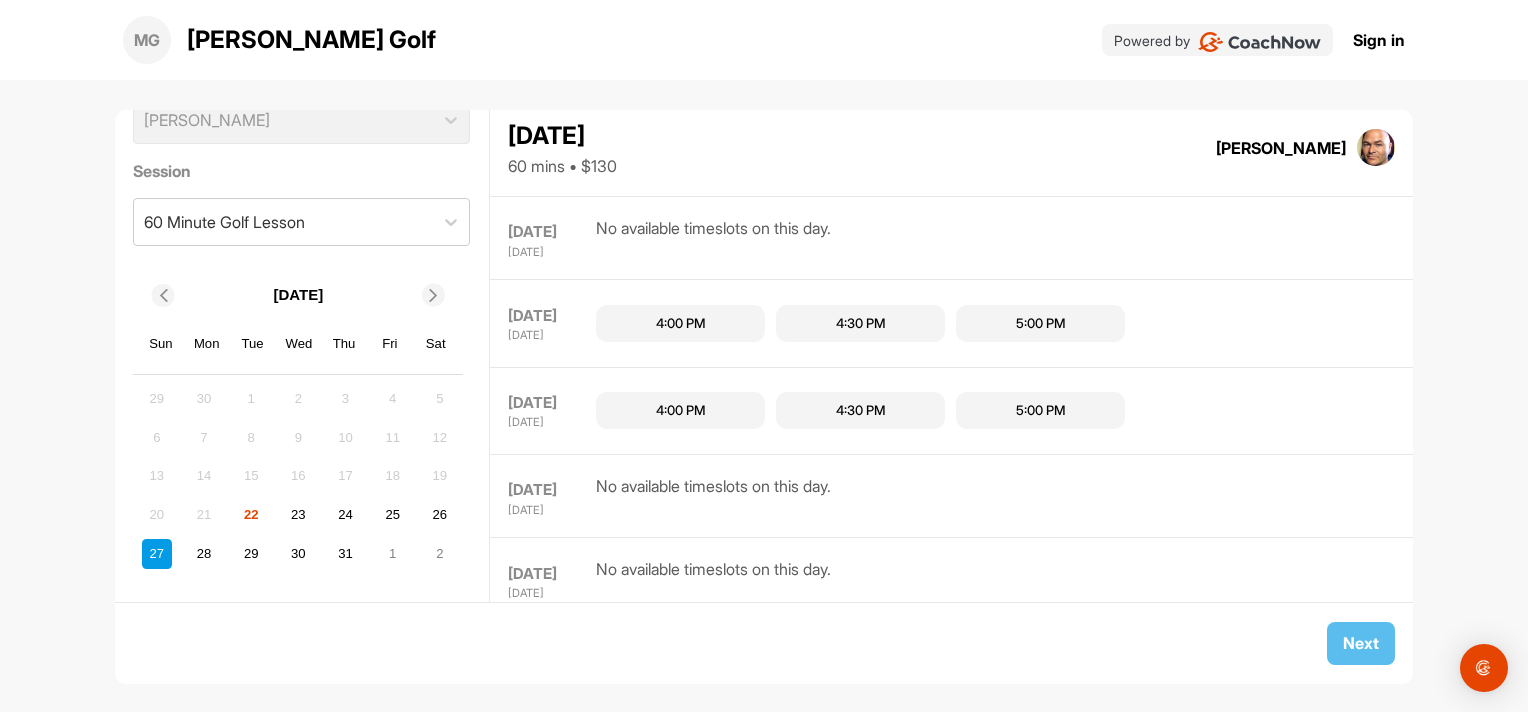 click on "Next" at bounding box center [764, 643] 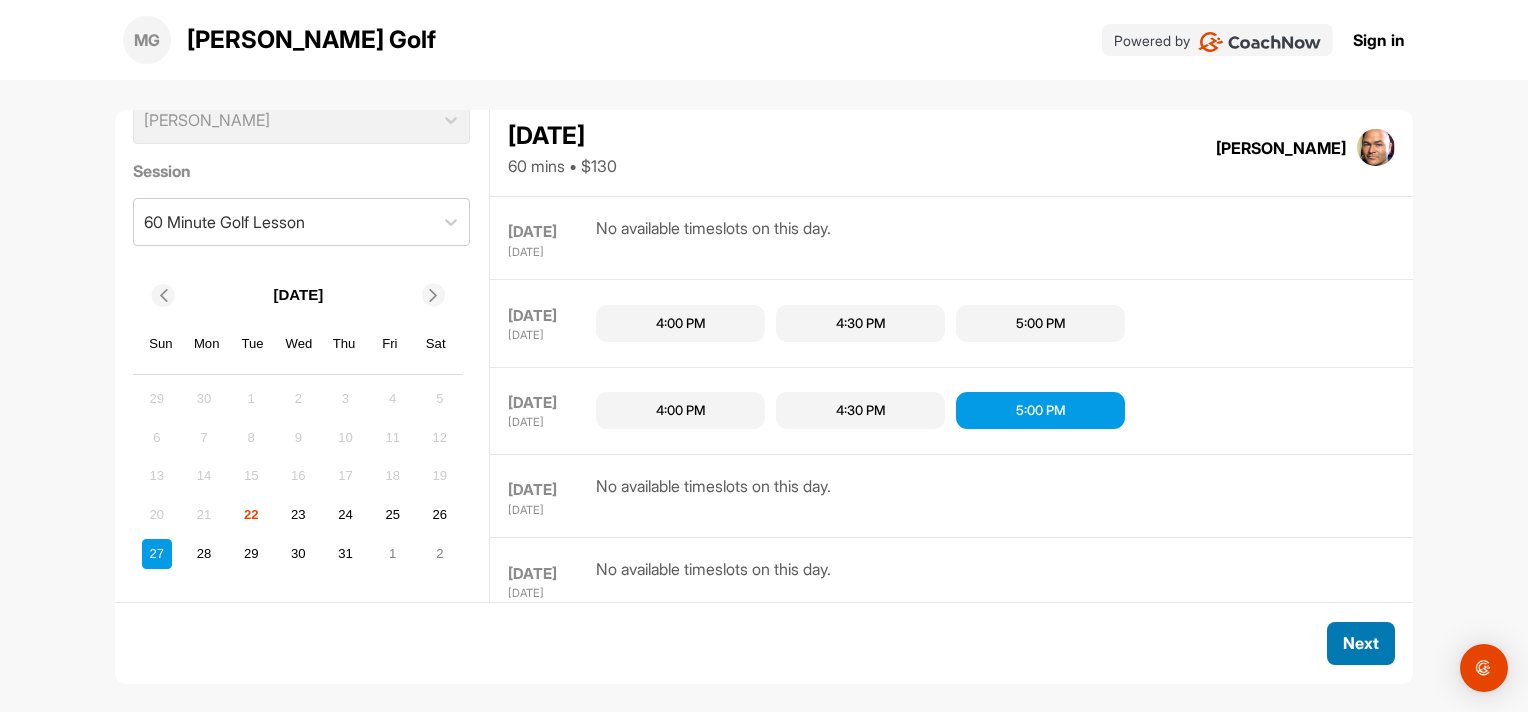 click on "Next" at bounding box center (1361, 643) 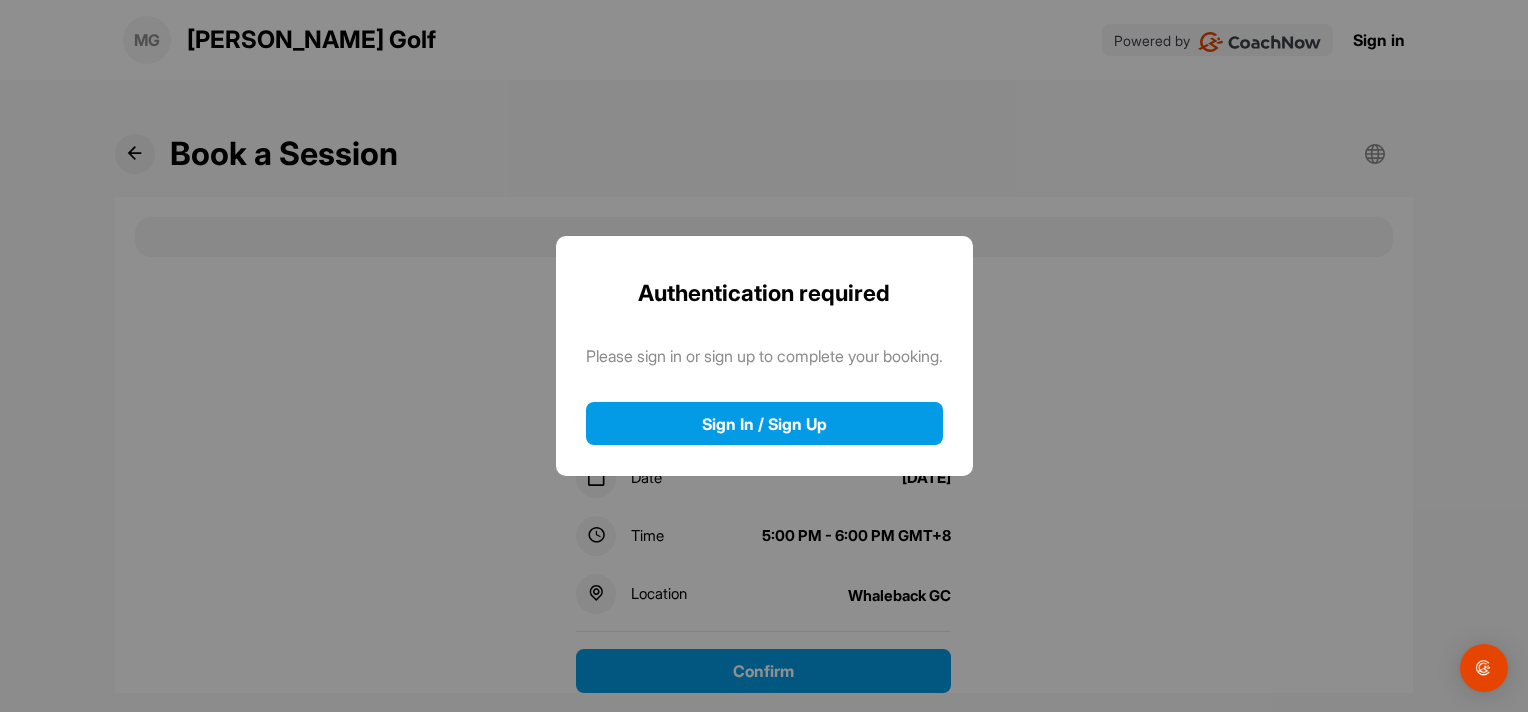 click at bounding box center (764, 356) 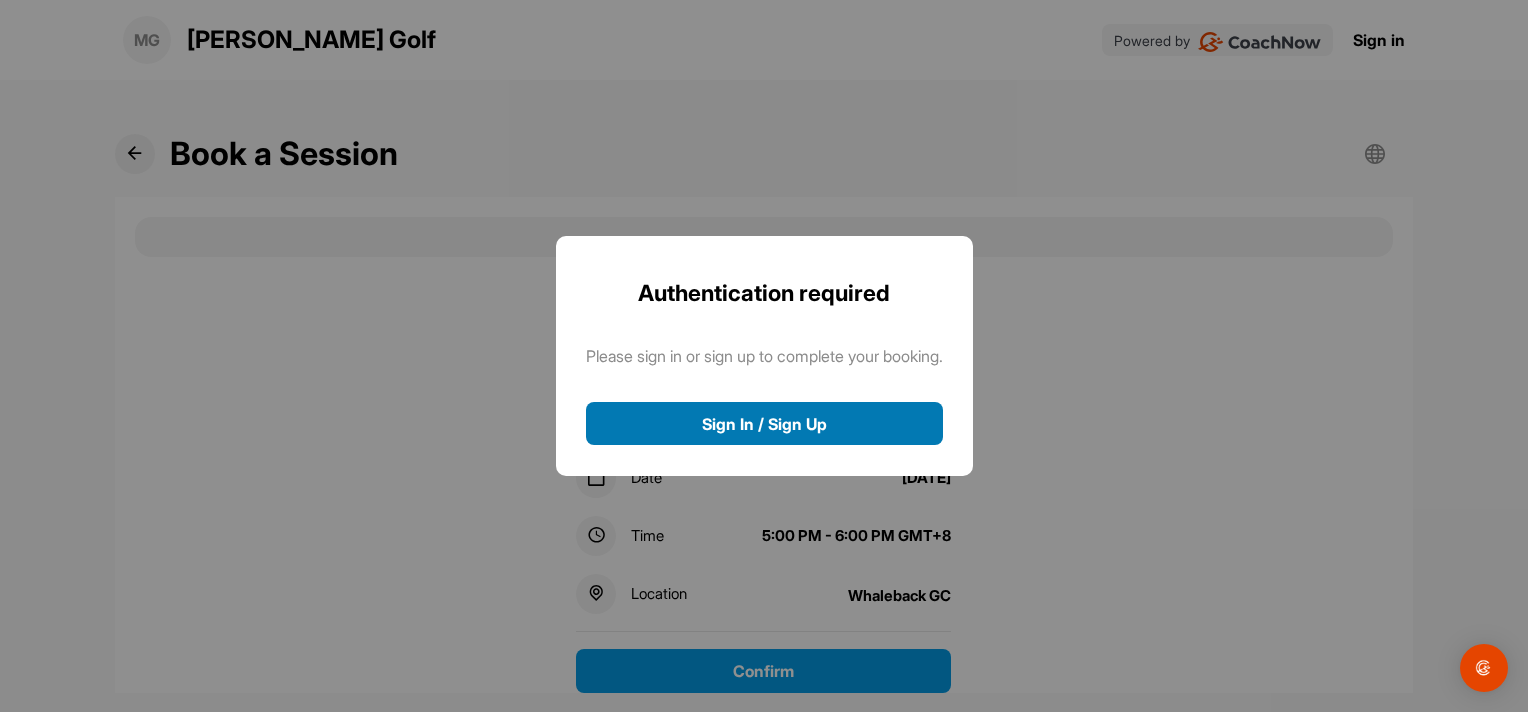 click on "Sign In / Sign Up" at bounding box center (764, 423) 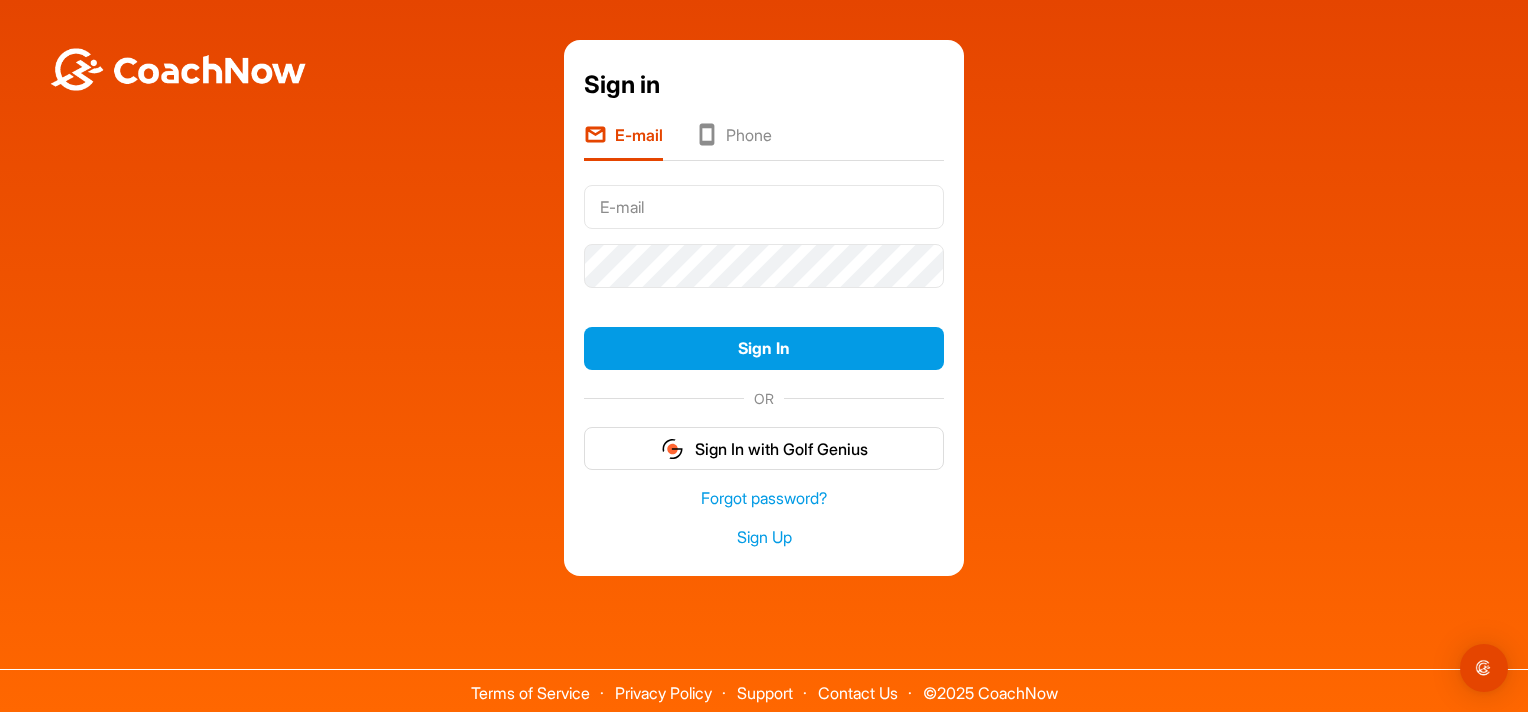 scroll, scrollTop: 0, scrollLeft: 0, axis: both 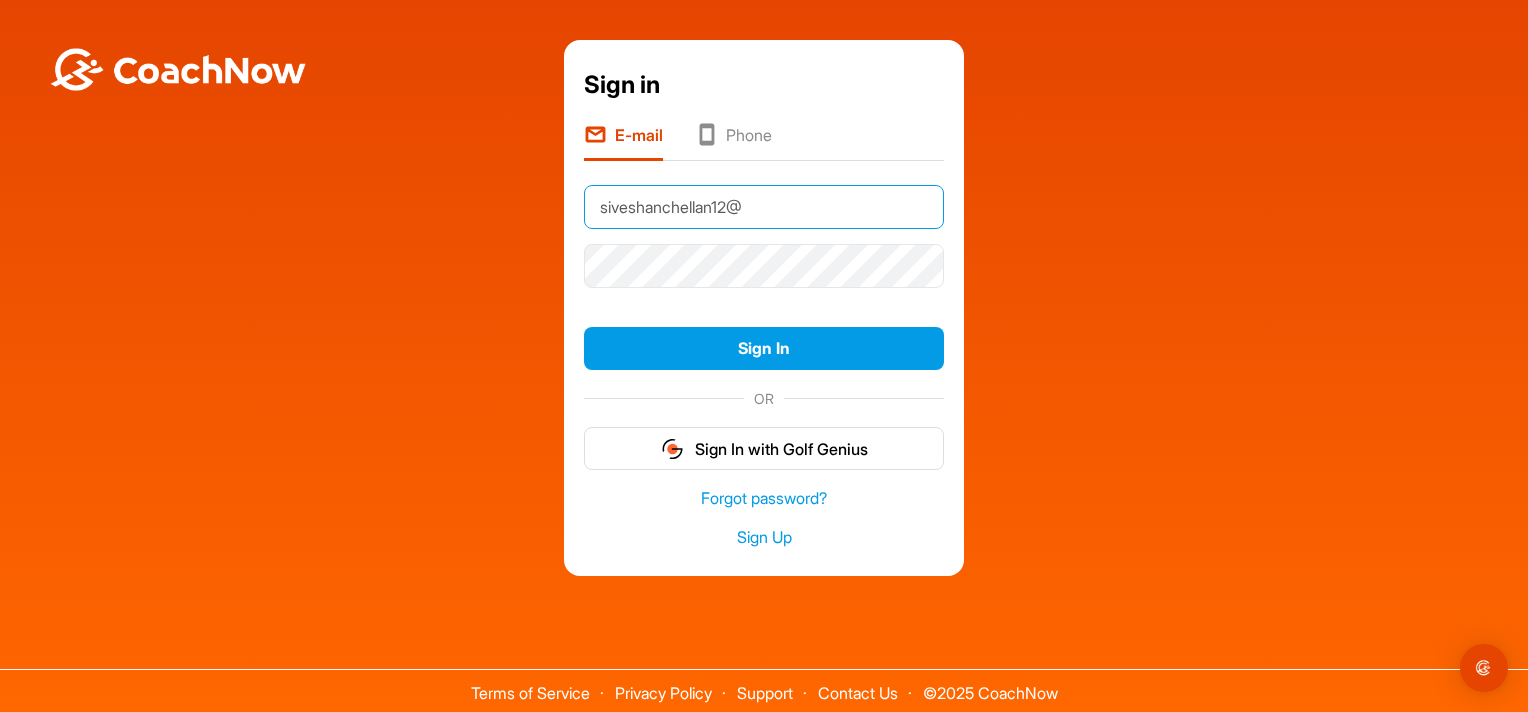 type on "siveshanchellan12@gmail.com" 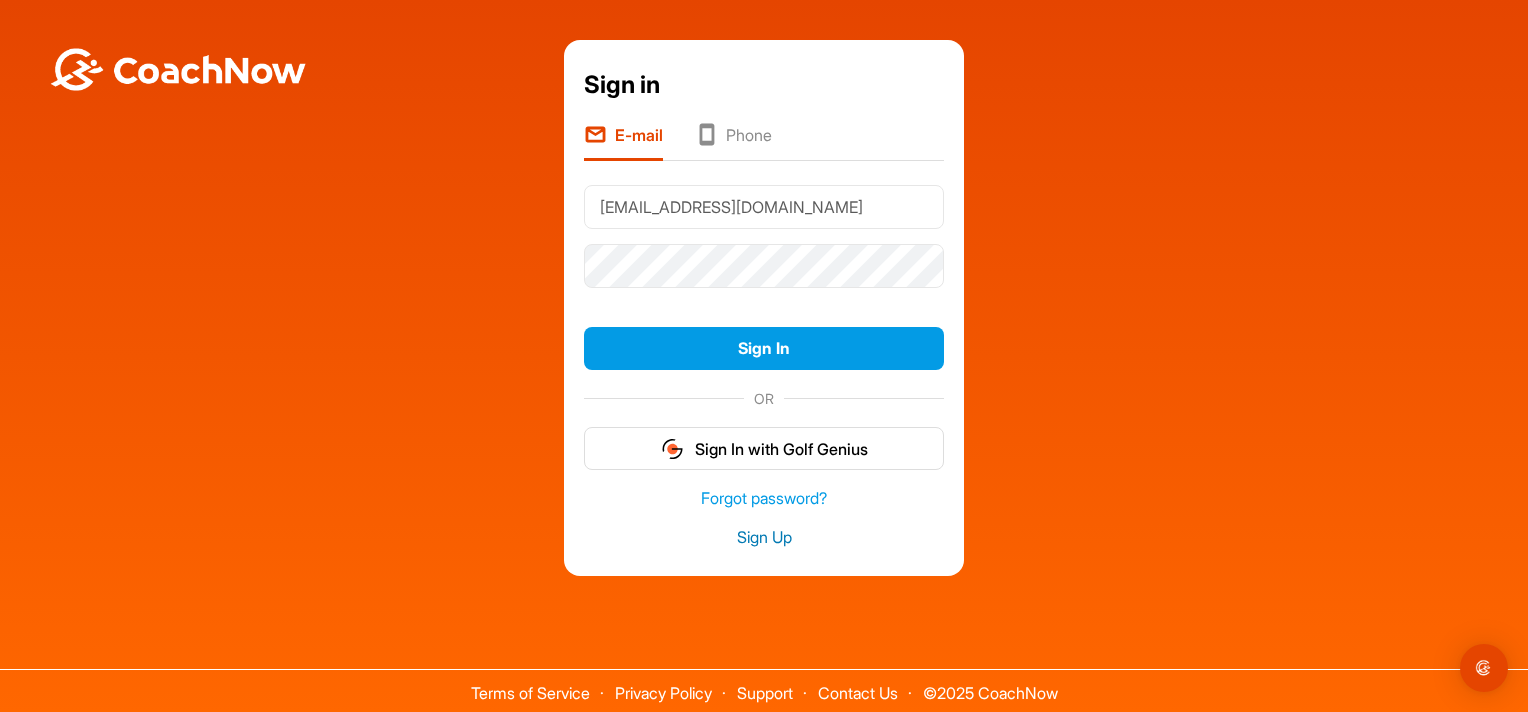click on "Sign Up" at bounding box center (764, 537) 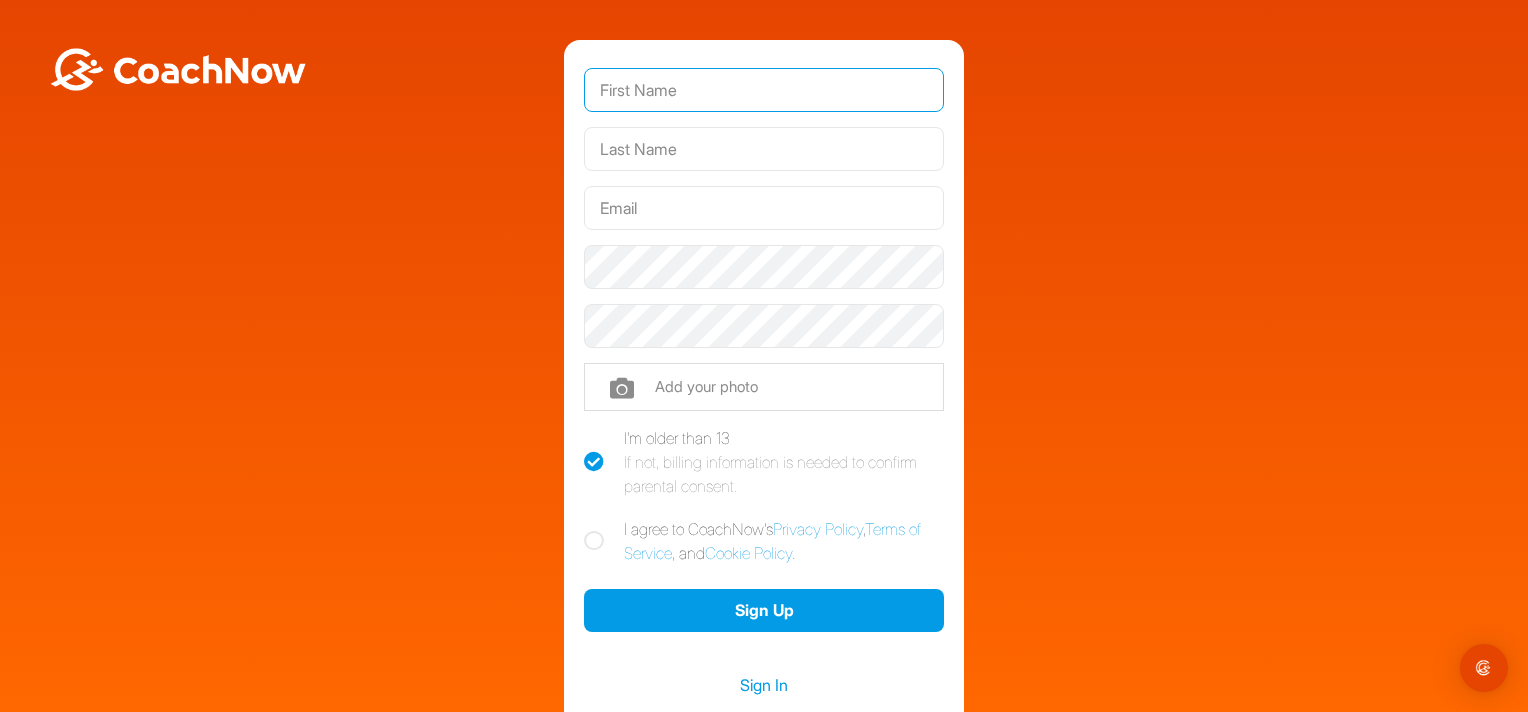 click at bounding box center (764, 90) 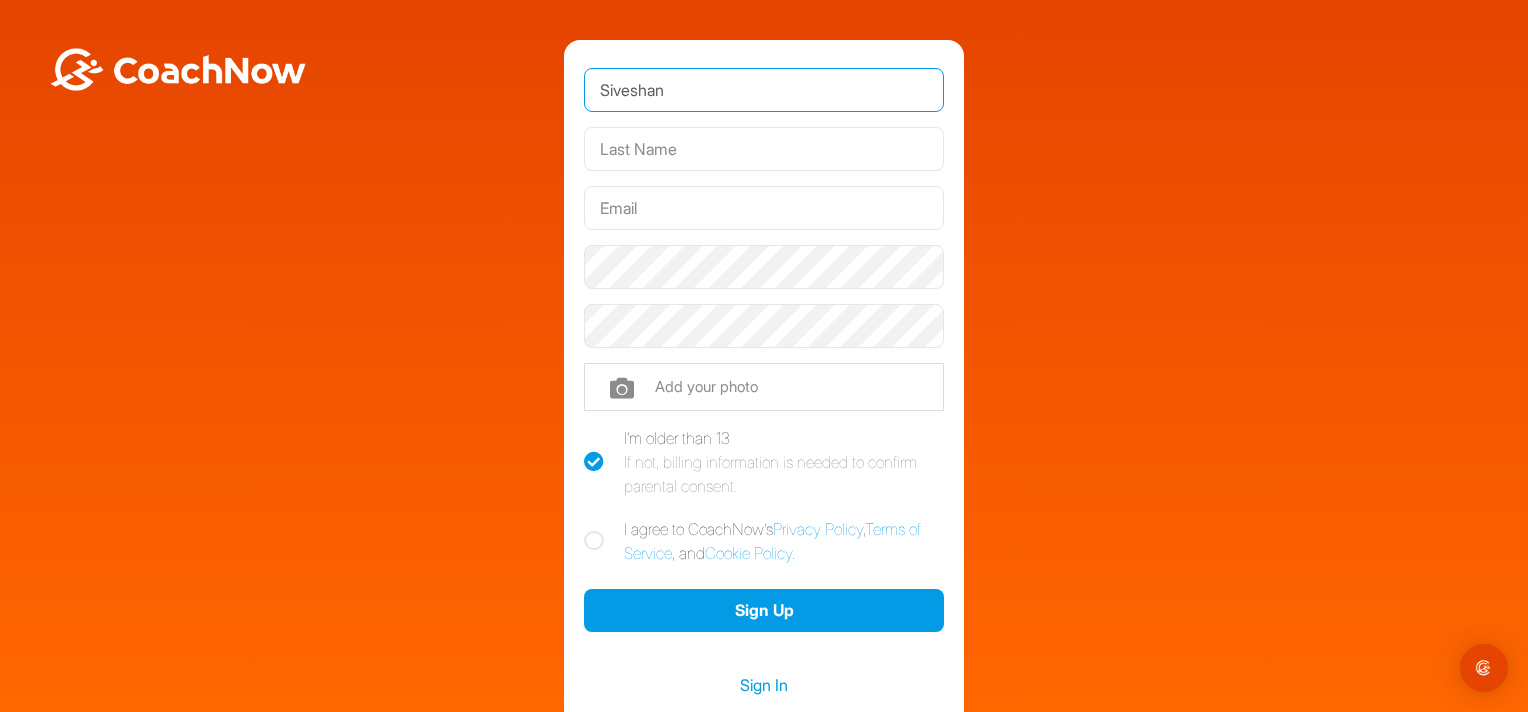 type on "Siveshan" 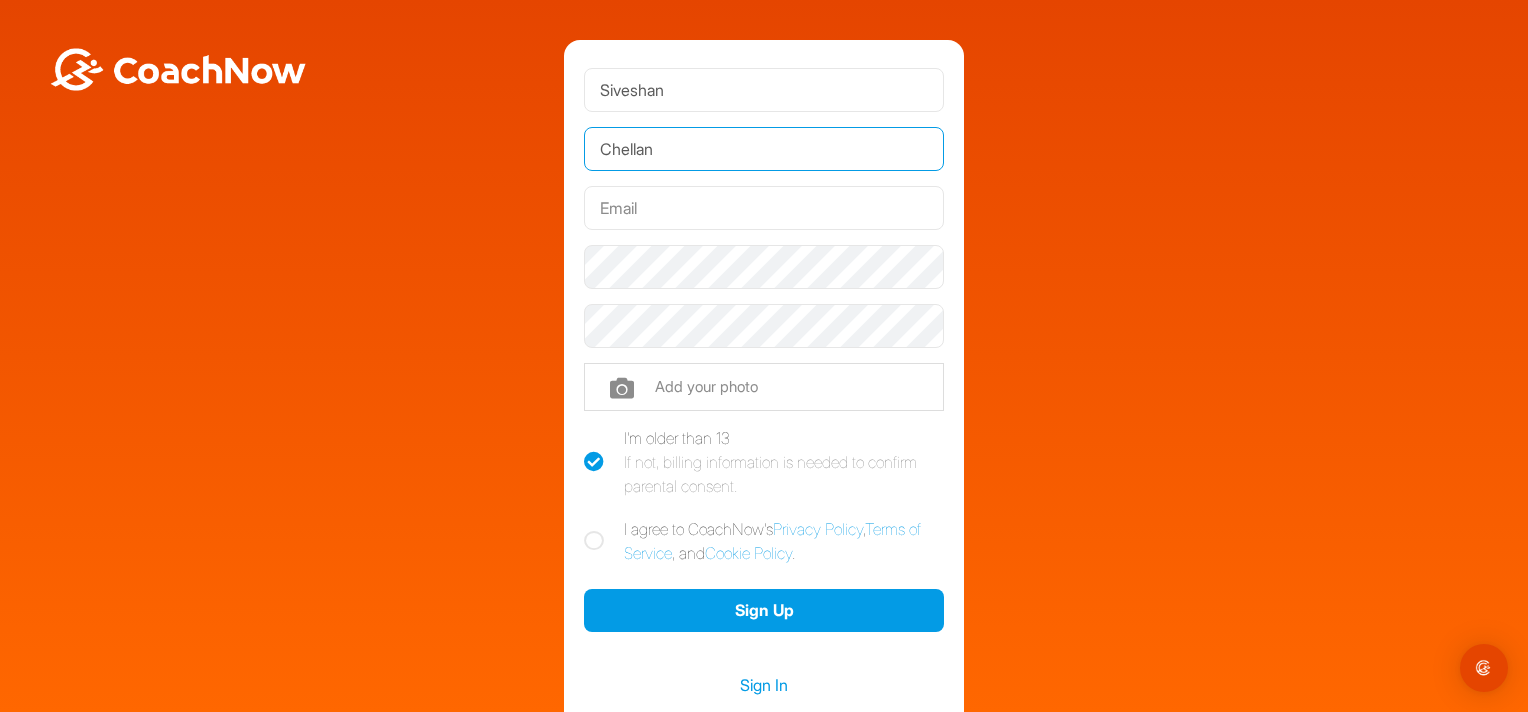 type on "Chellan" 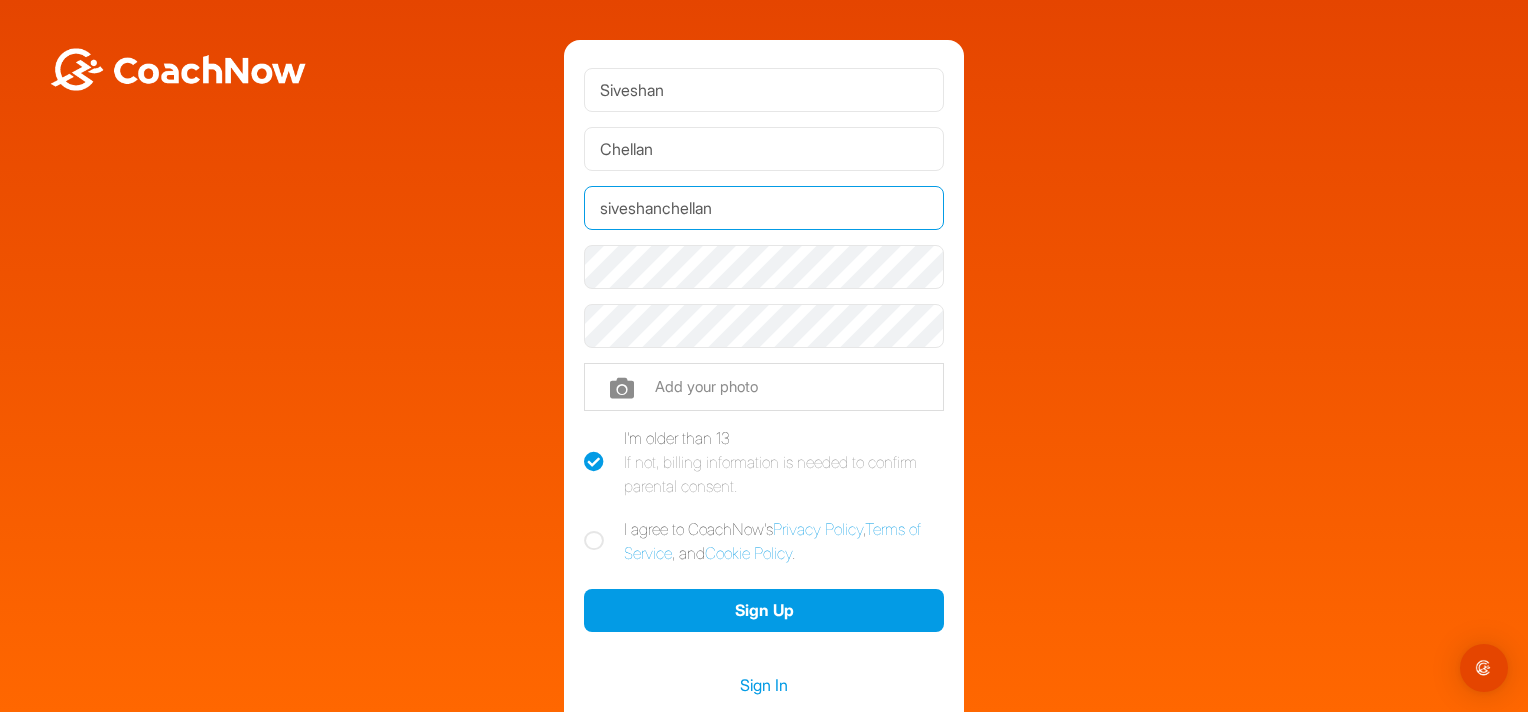type on "siveshanchellan12@gmail.com" 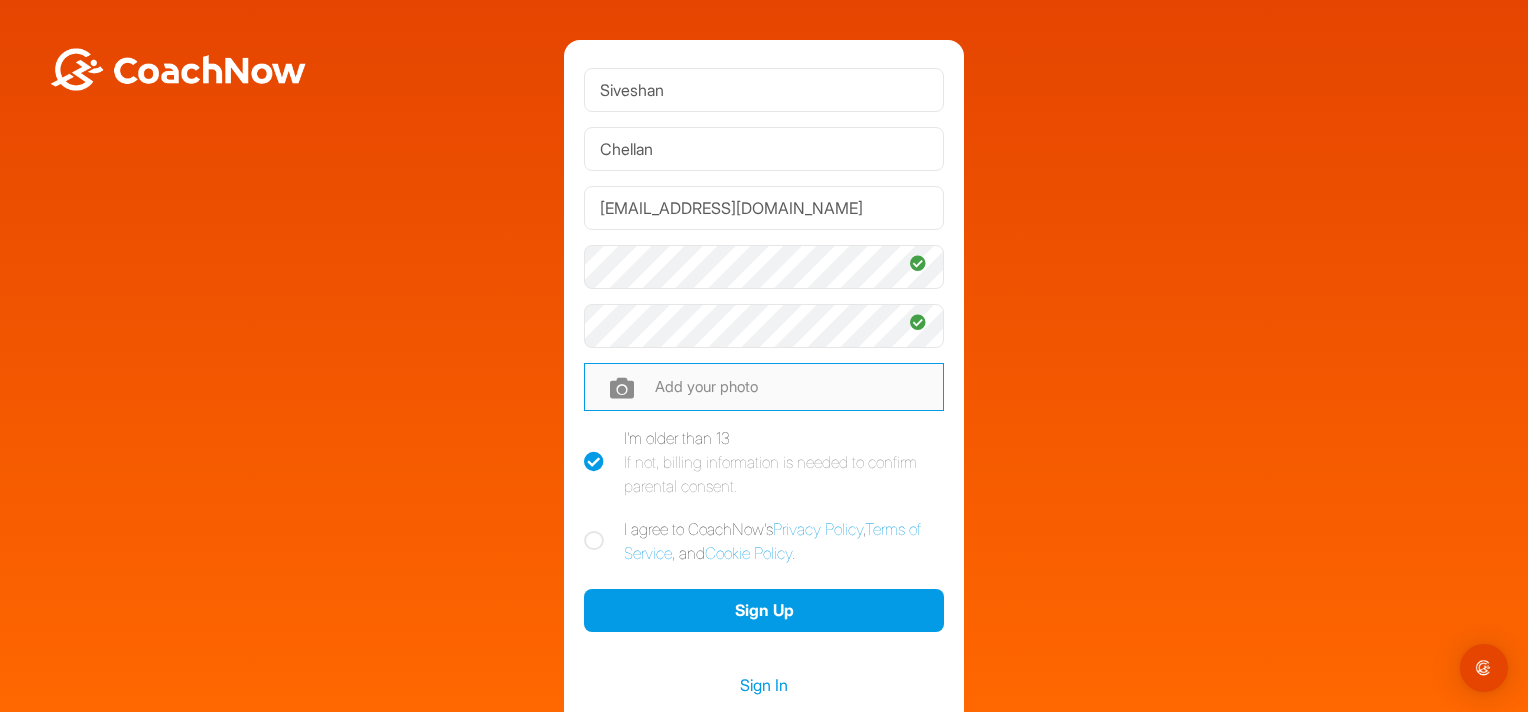 click at bounding box center (764, 387) 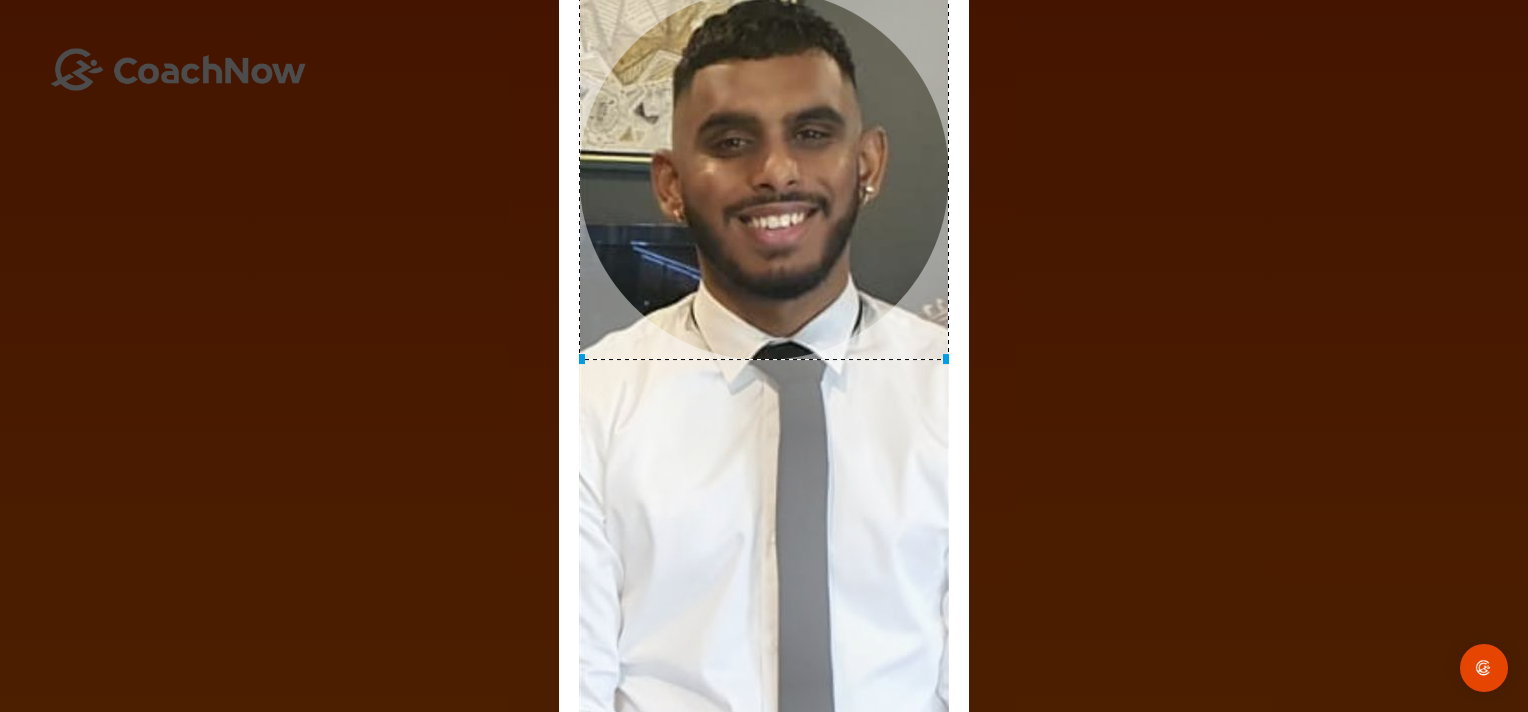 drag, startPoint x: 836, startPoint y: 388, endPoint x: 826, endPoint y: 212, distance: 176.28386 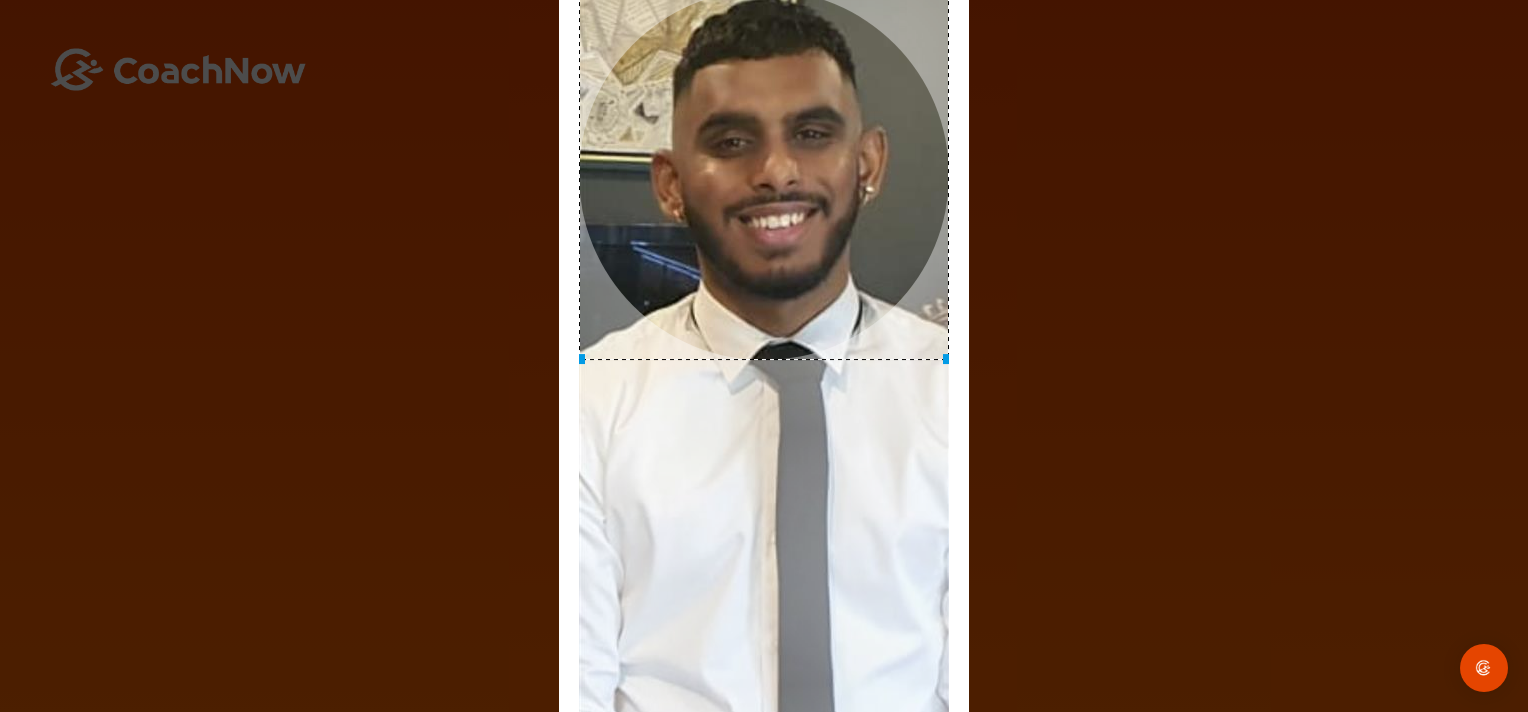 click at bounding box center (764, 175) 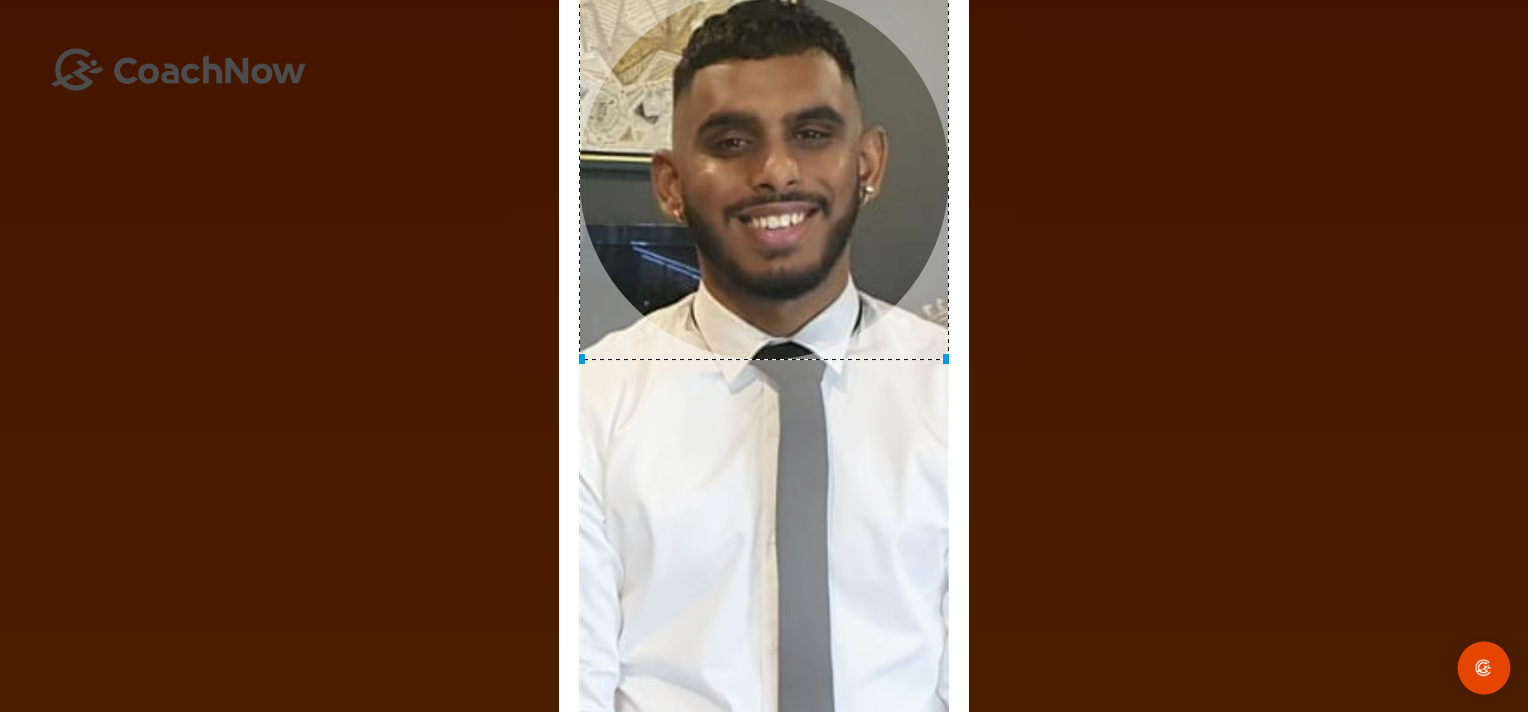 click at bounding box center (1484, 668) 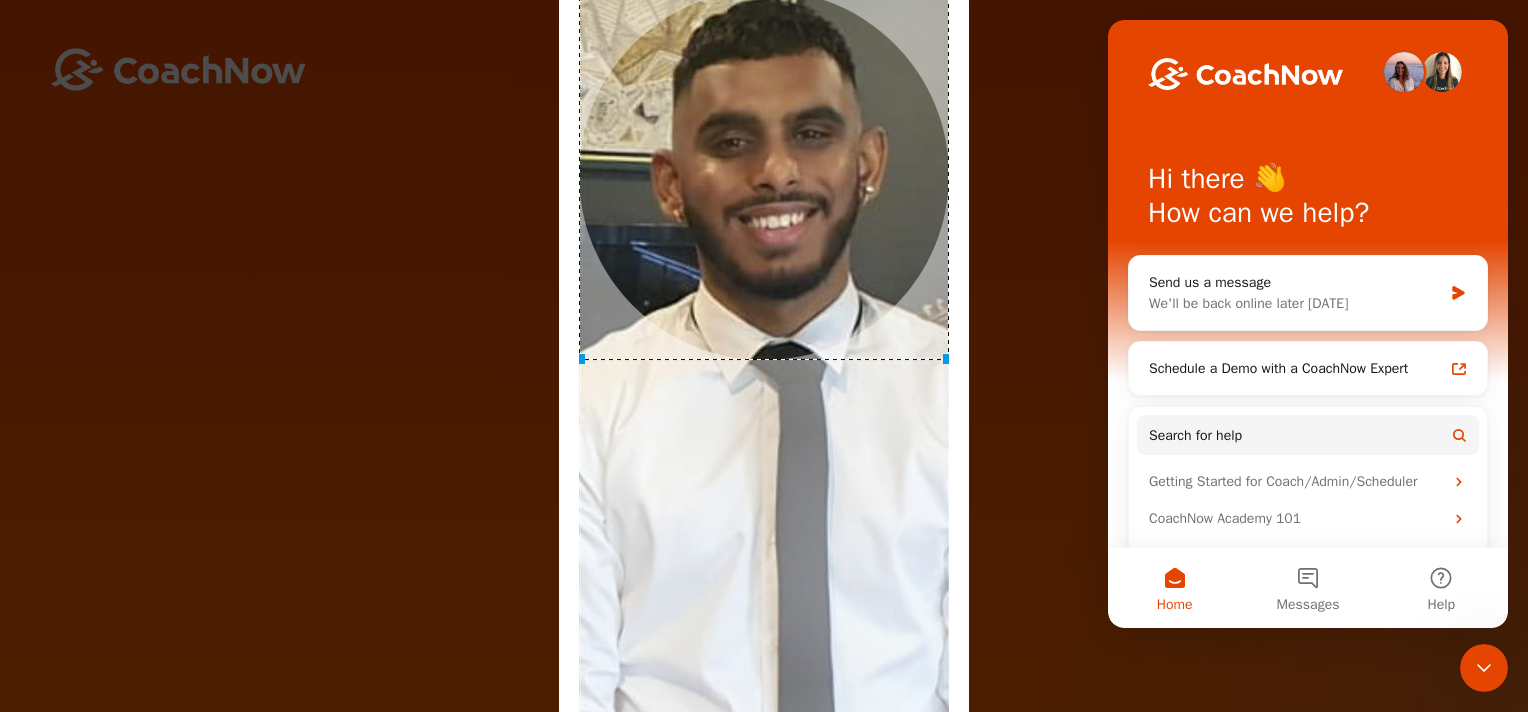 scroll, scrollTop: 0, scrollLeft: 0, axis: both 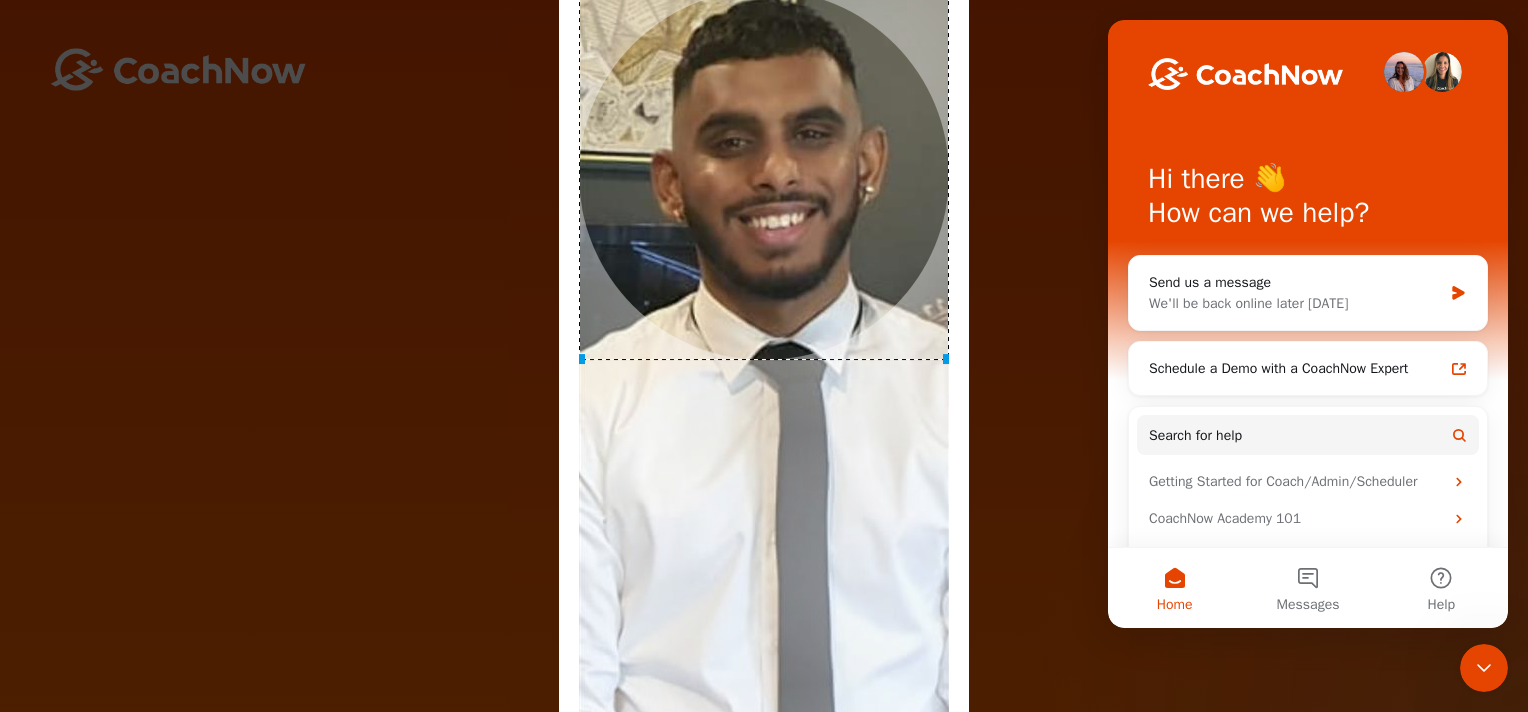 click on "Adjust Your Picture ✕ Set Picture Cancel" at bounding box center [764, 356] 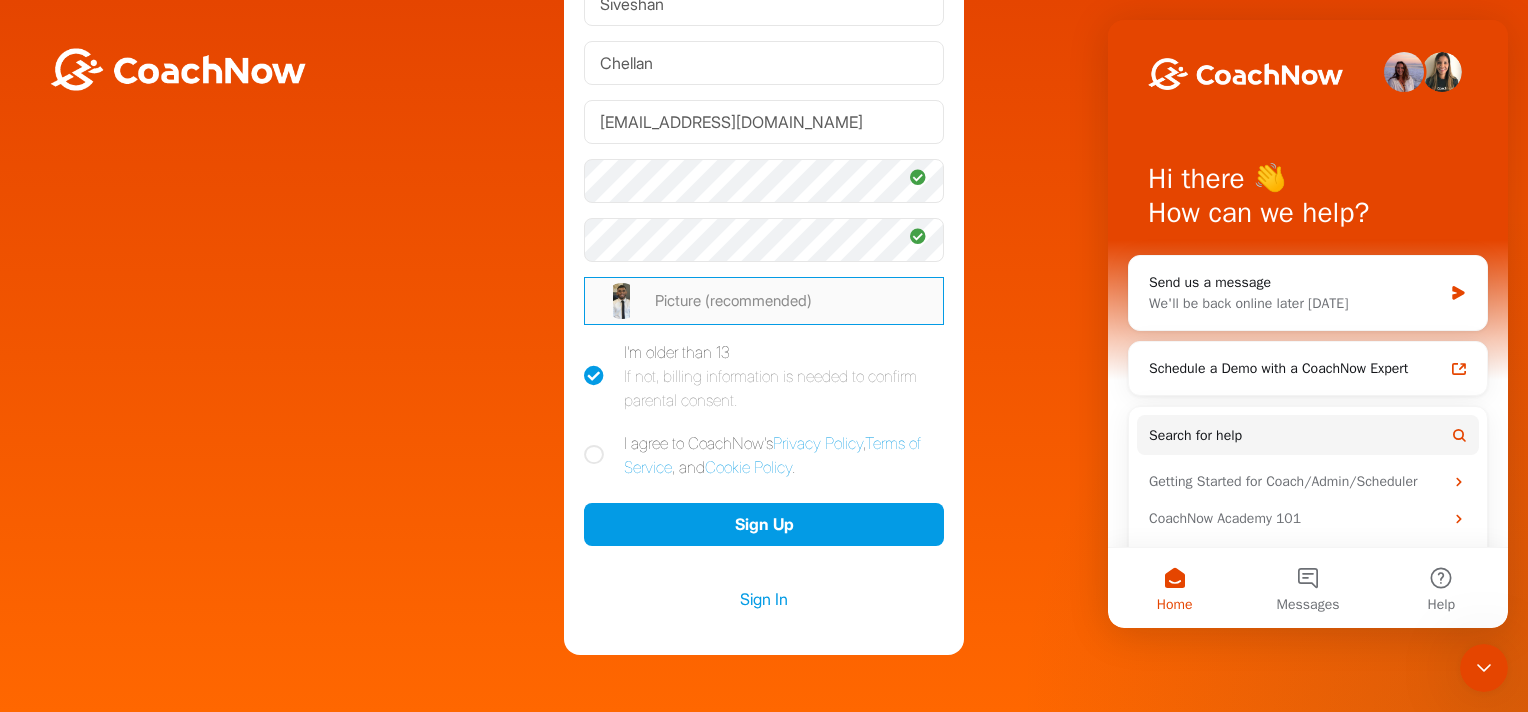 scroll, scrollTop: 88, scrollLeft: 0, axis: vertical 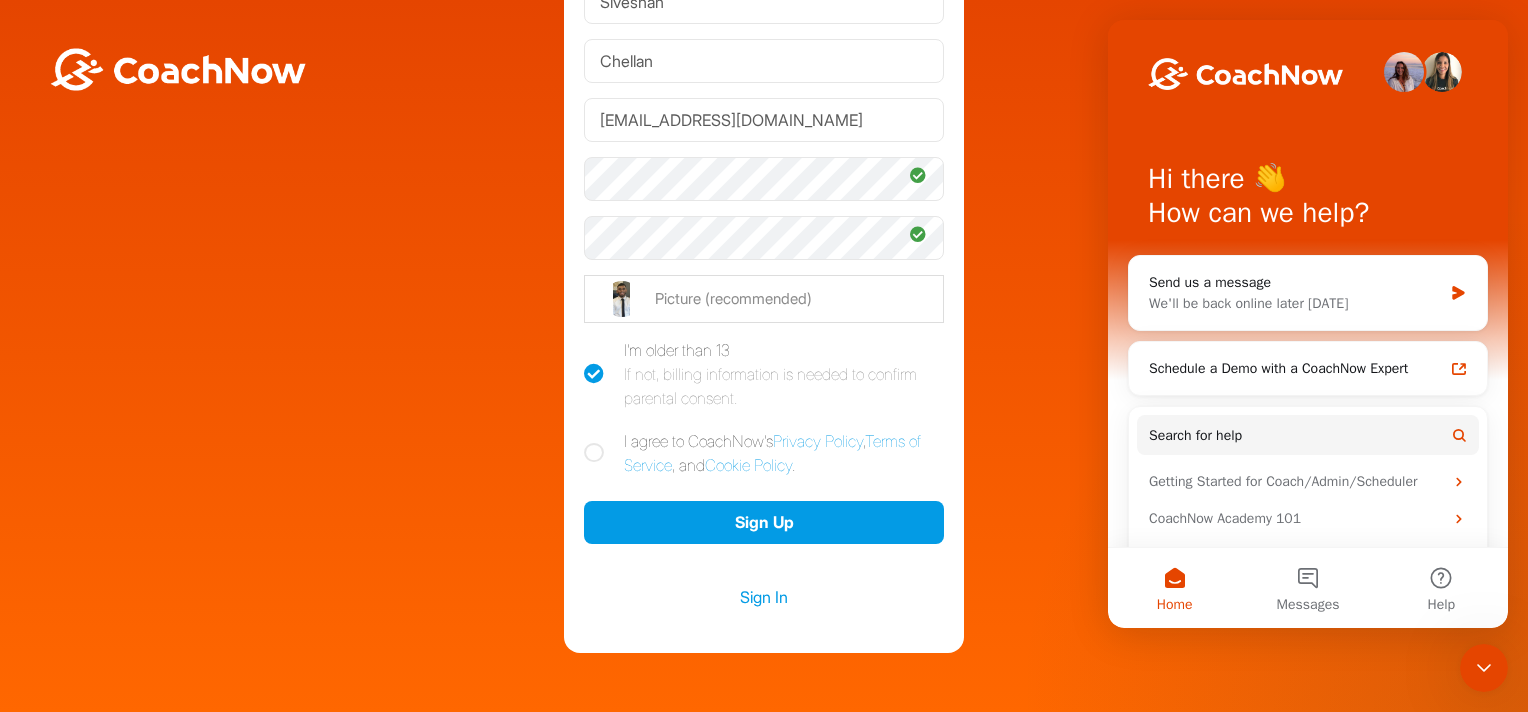 click at bounding box center (594, 453) 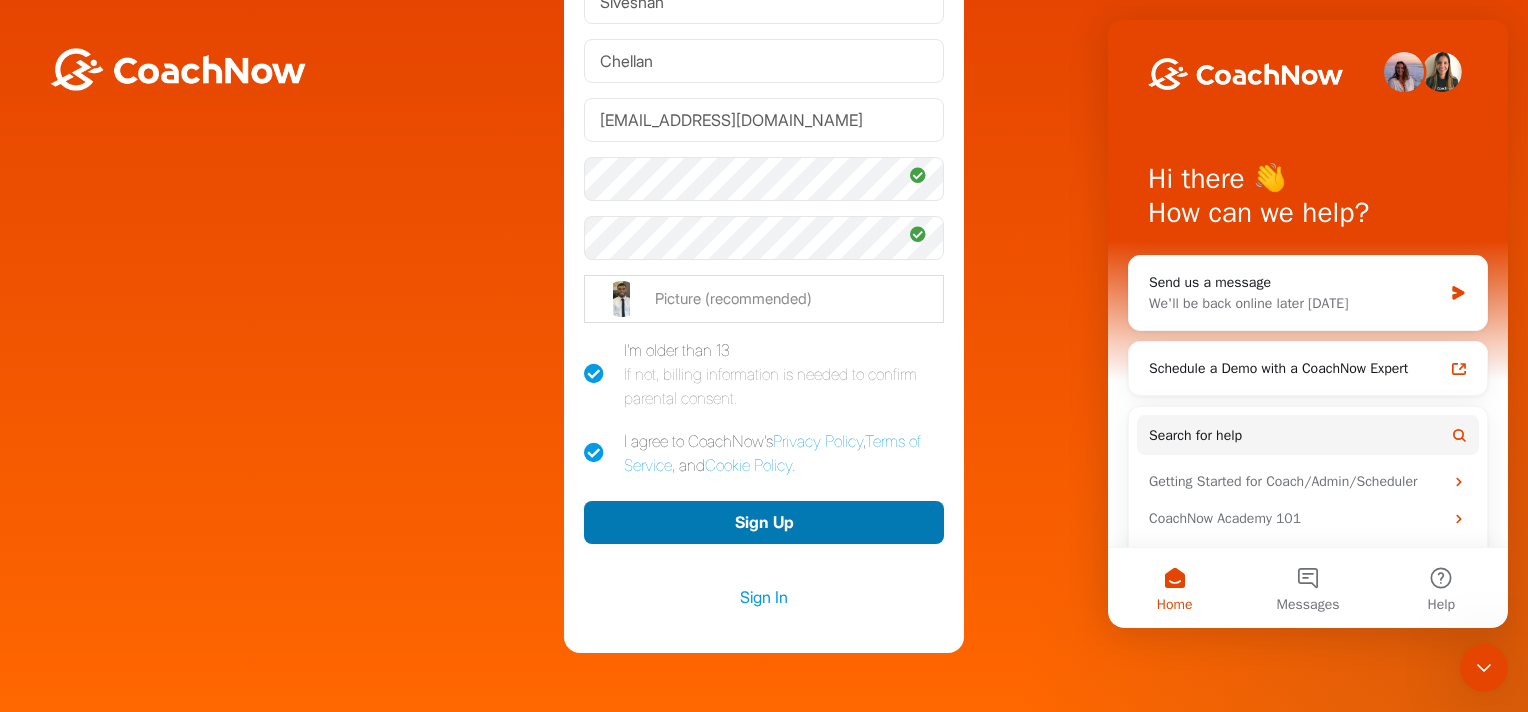 click on "Sign Up" at bounding box center (764, 522) 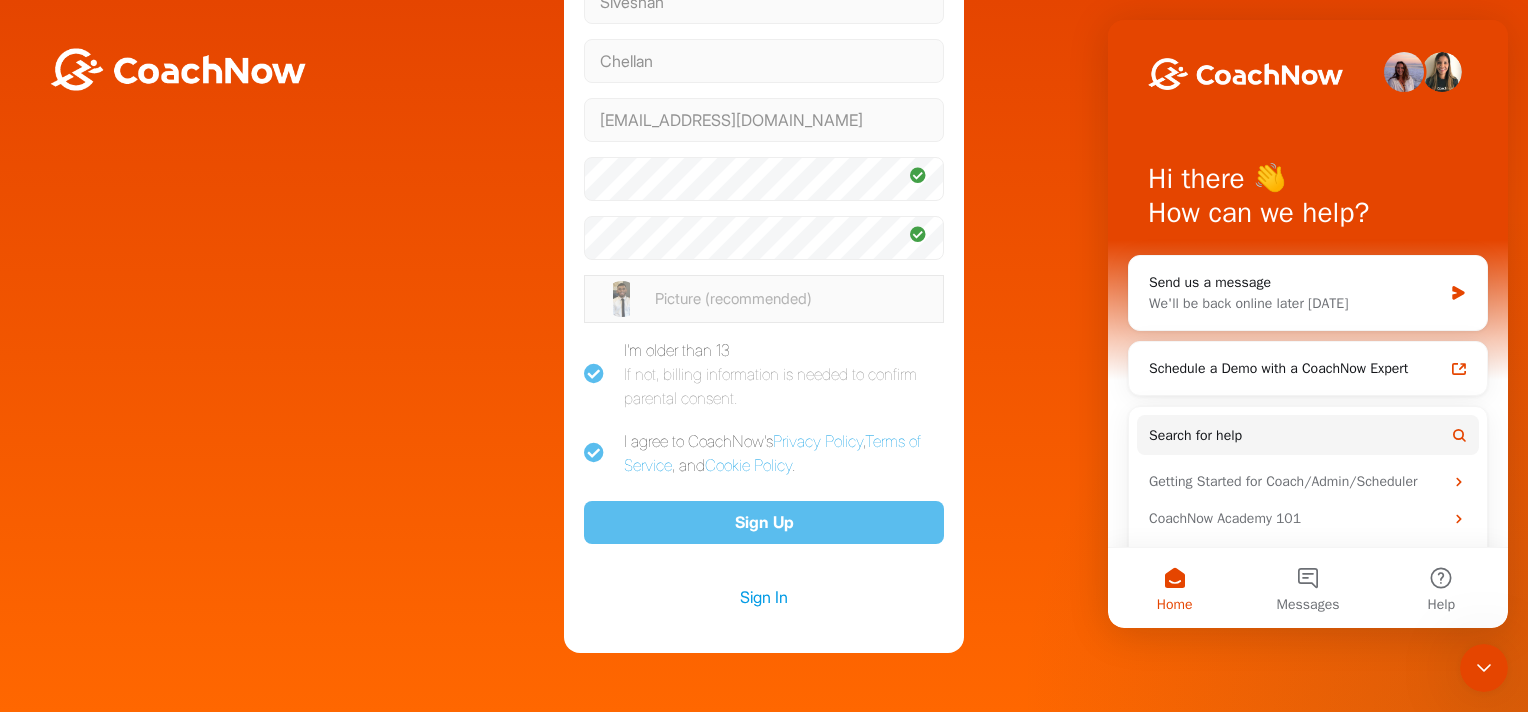 click at bounding box center (1484, 668) 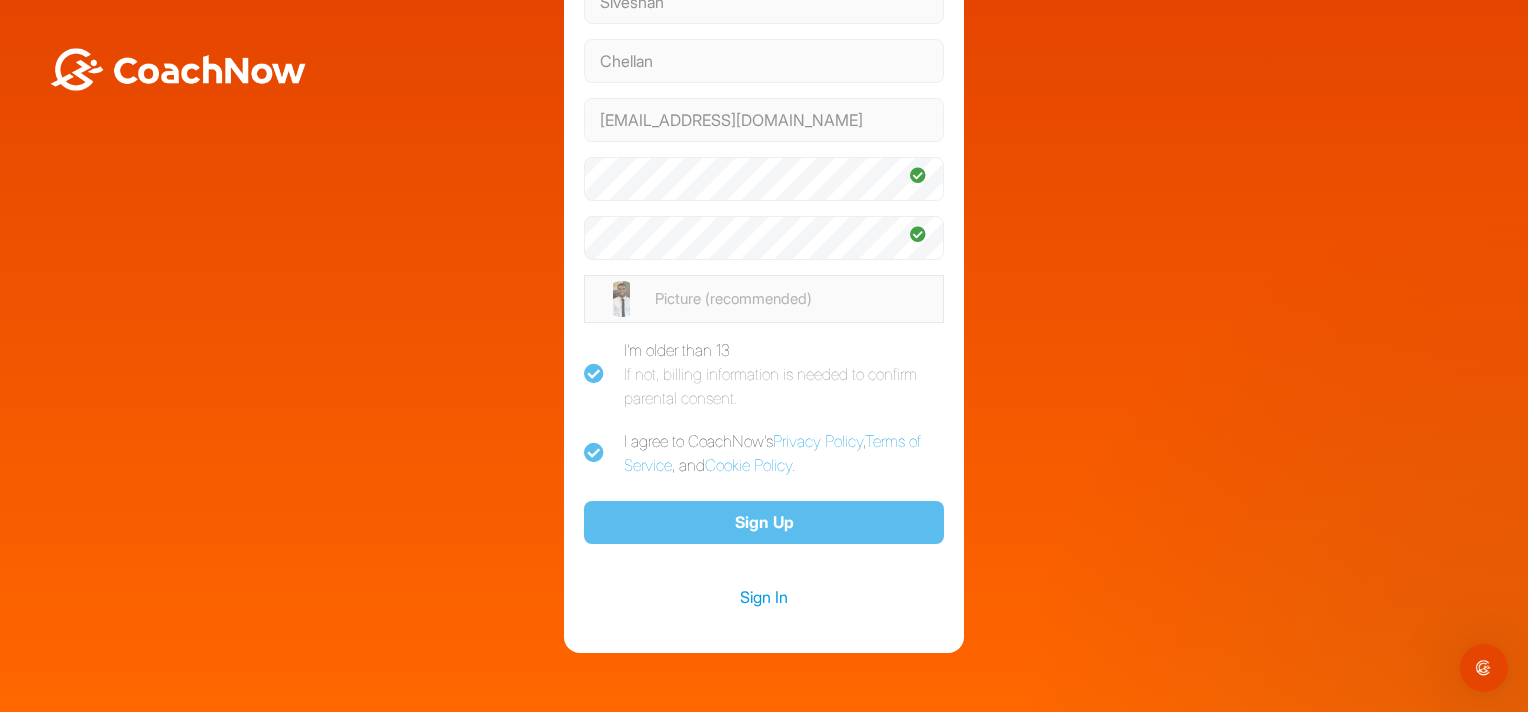 scroll, scrollTop: 0, scrollLeft: 0, axis: both 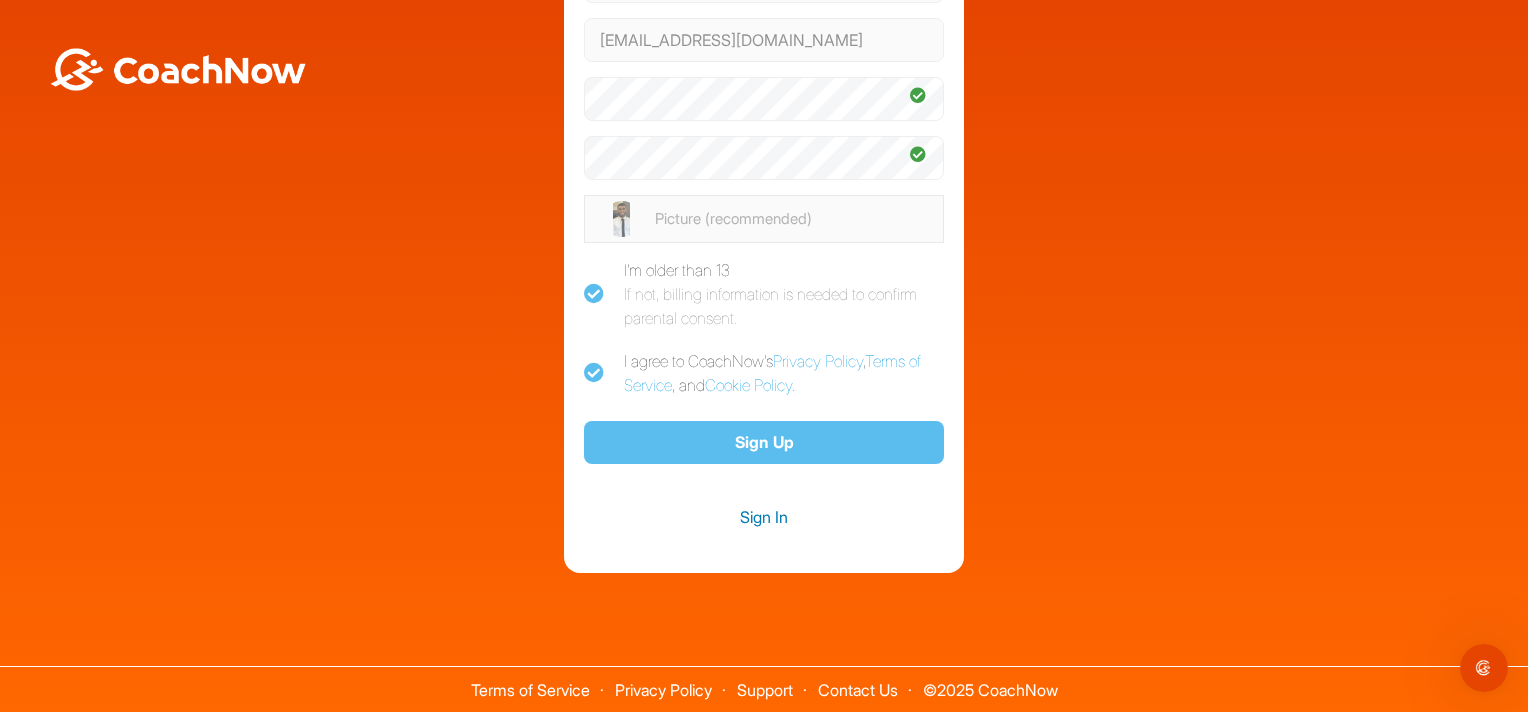 click on "Sign In" at bounding box center [764, 517] 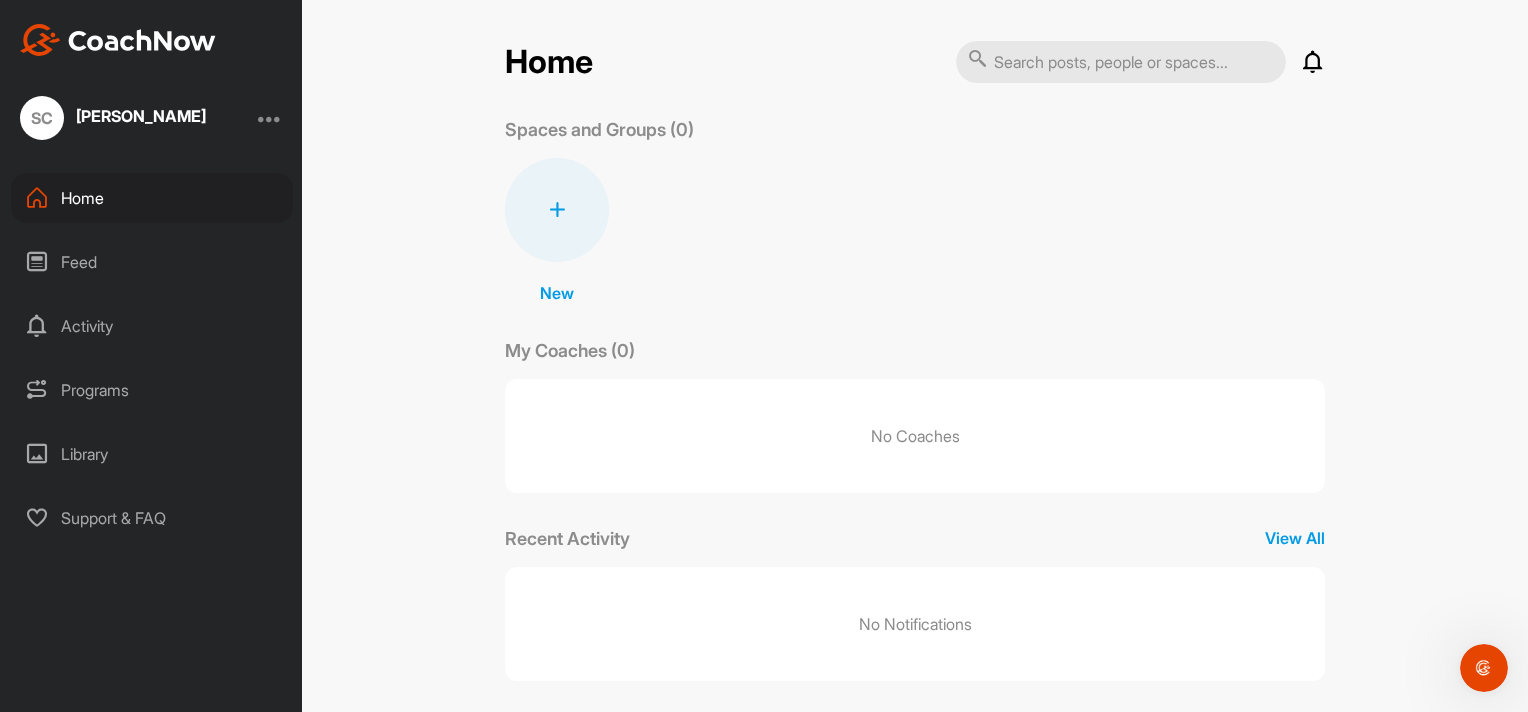 scroll, scrollTop: 14, scrollLeft: 0, axis: vertical 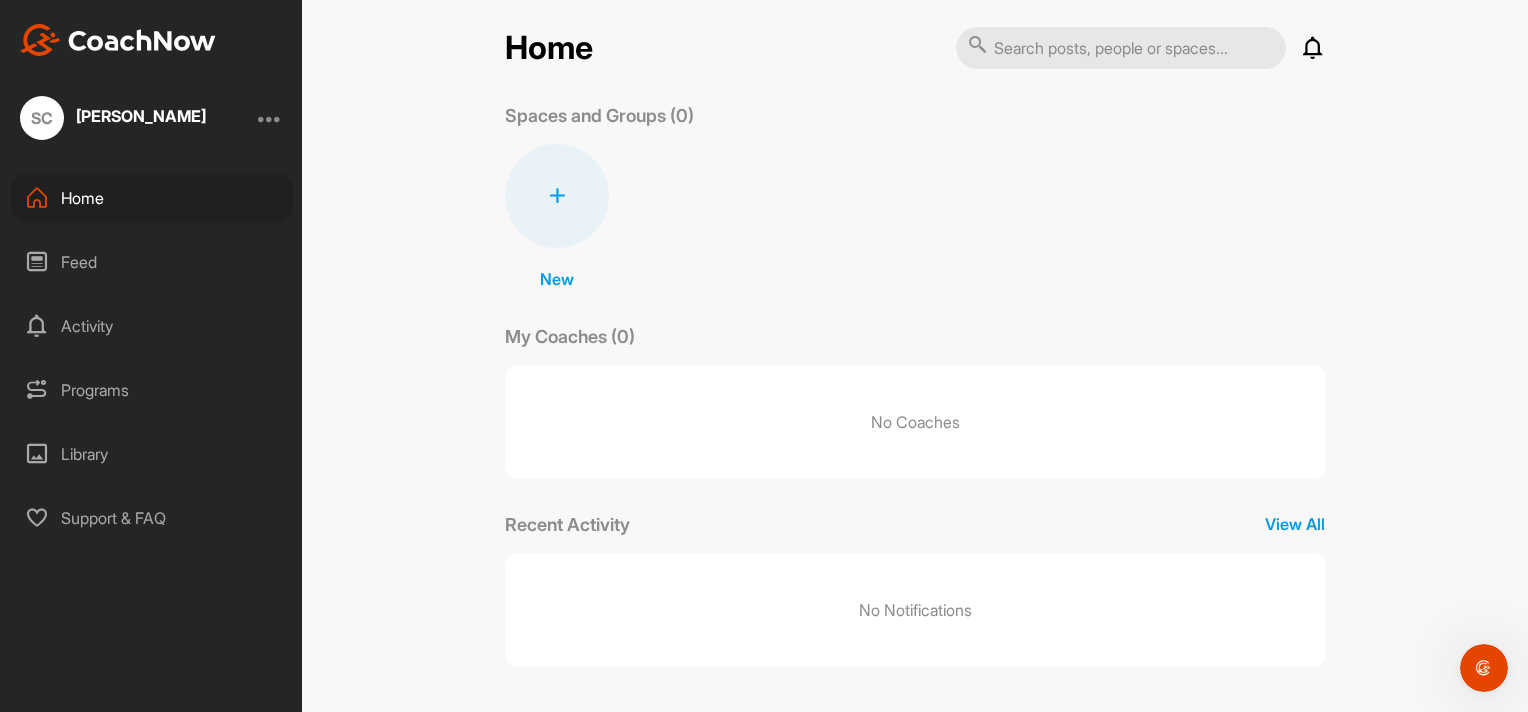 click on "Siveshan Chellan" at bounding box center [141, 118] 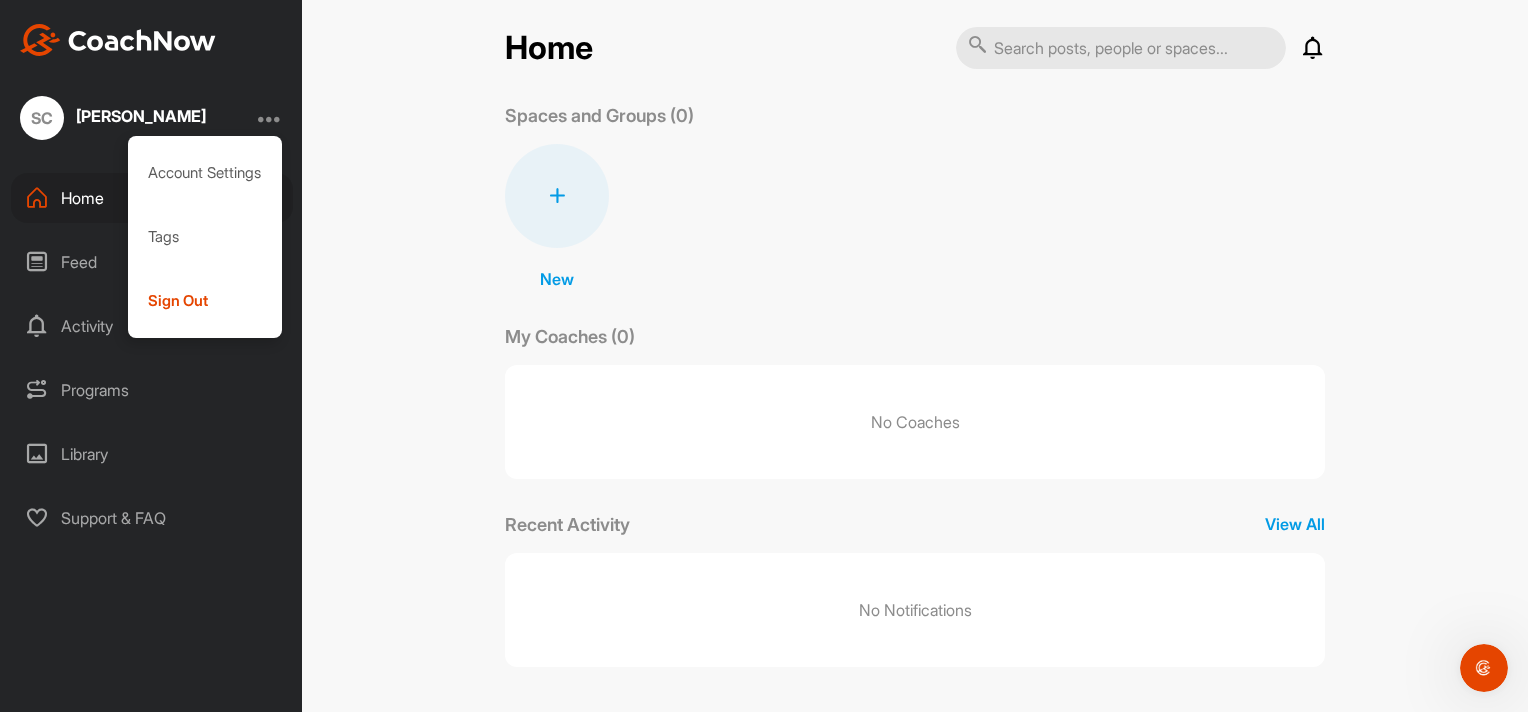 click on "SC" at bounding box center [42, 118] 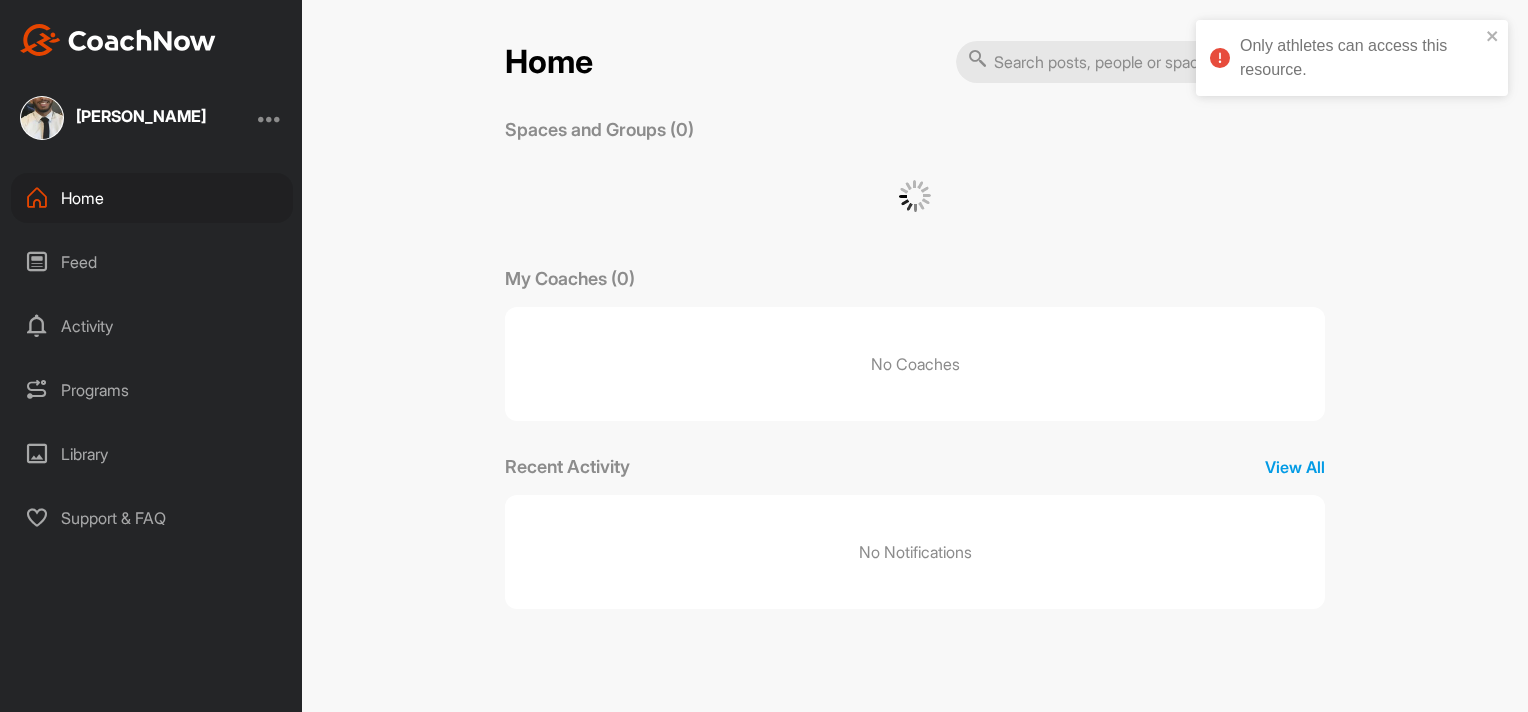 scroll, scrollTop: 0, scrollLeft: 0, axis: both 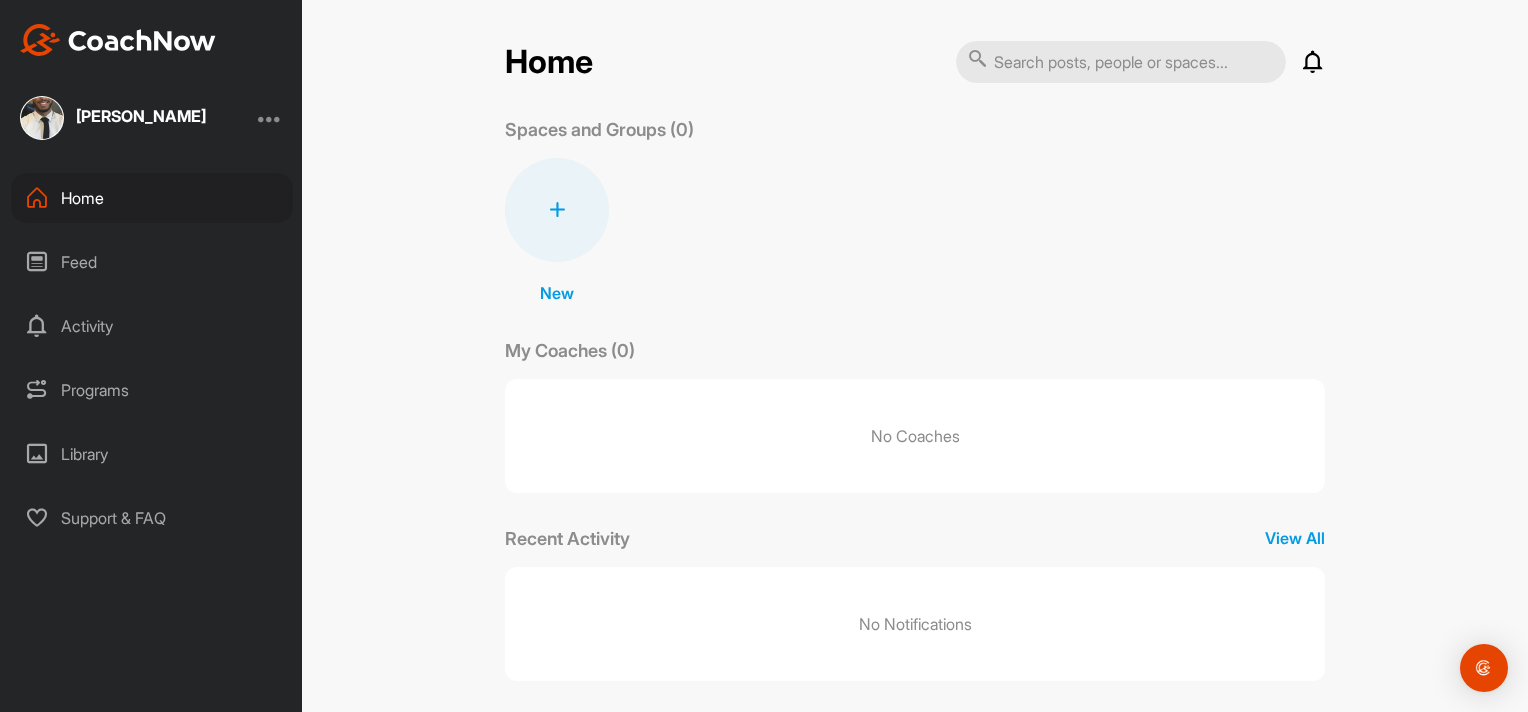 click at bounding box center (557, 210) 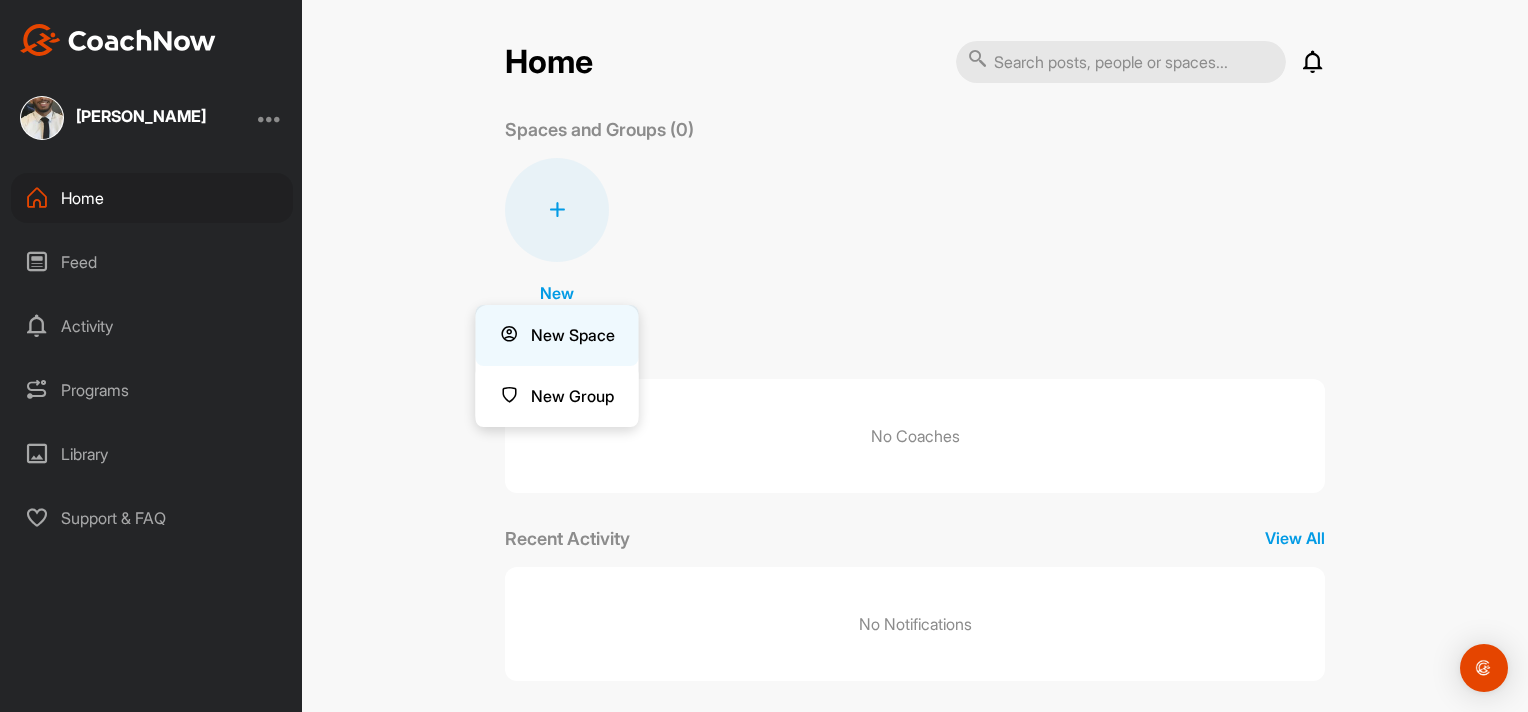 click on "New Space" at bounding box center (557, 335) 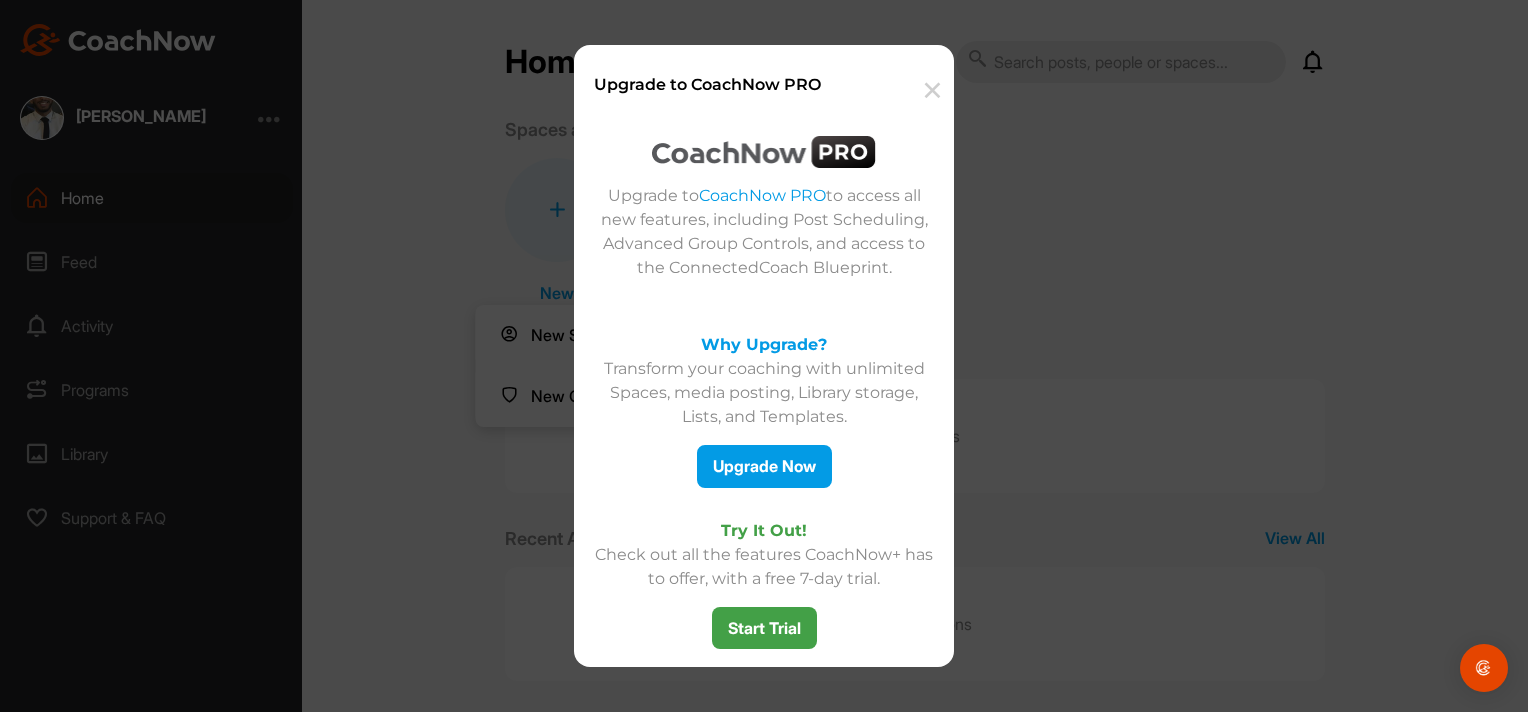 click on "✕" at bounding box center (931, 90) 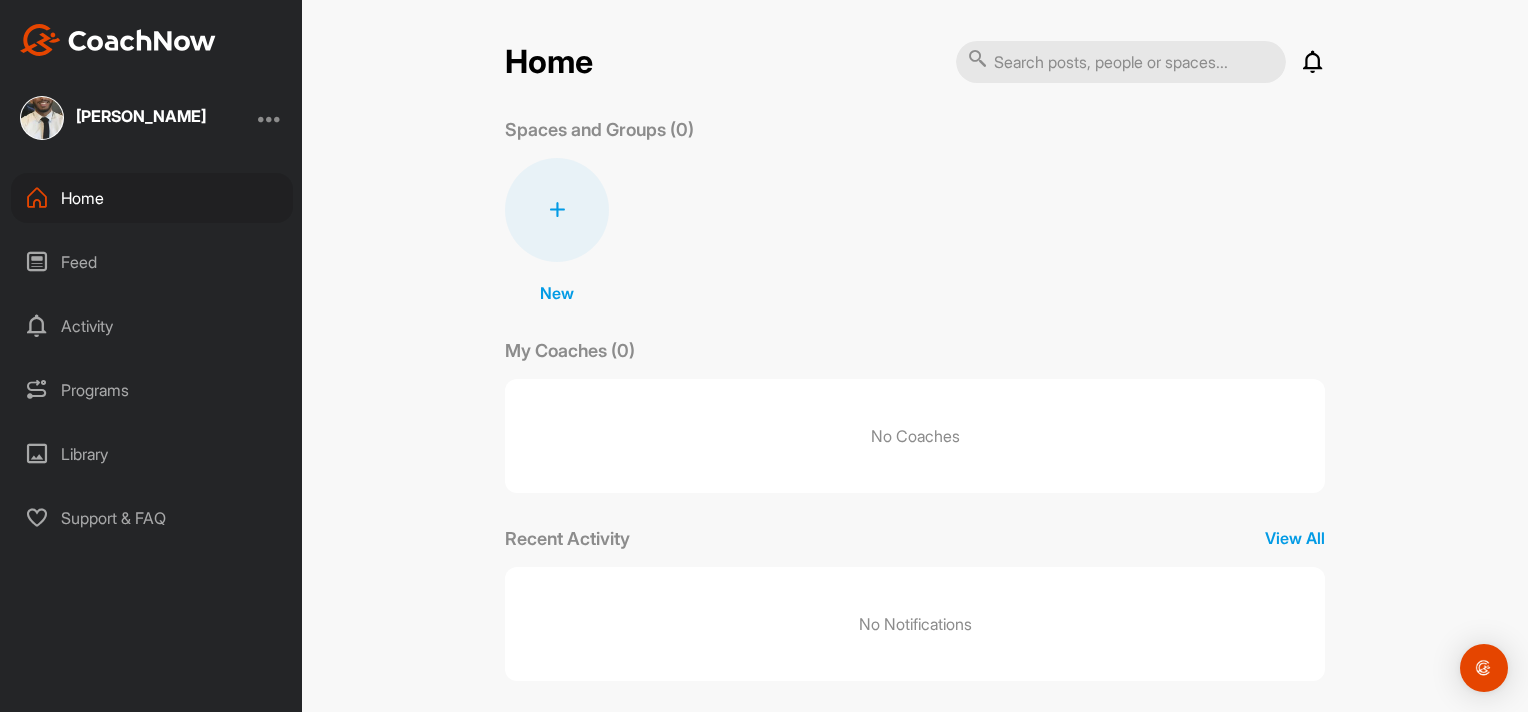 click at bounding box center (1121, 62) 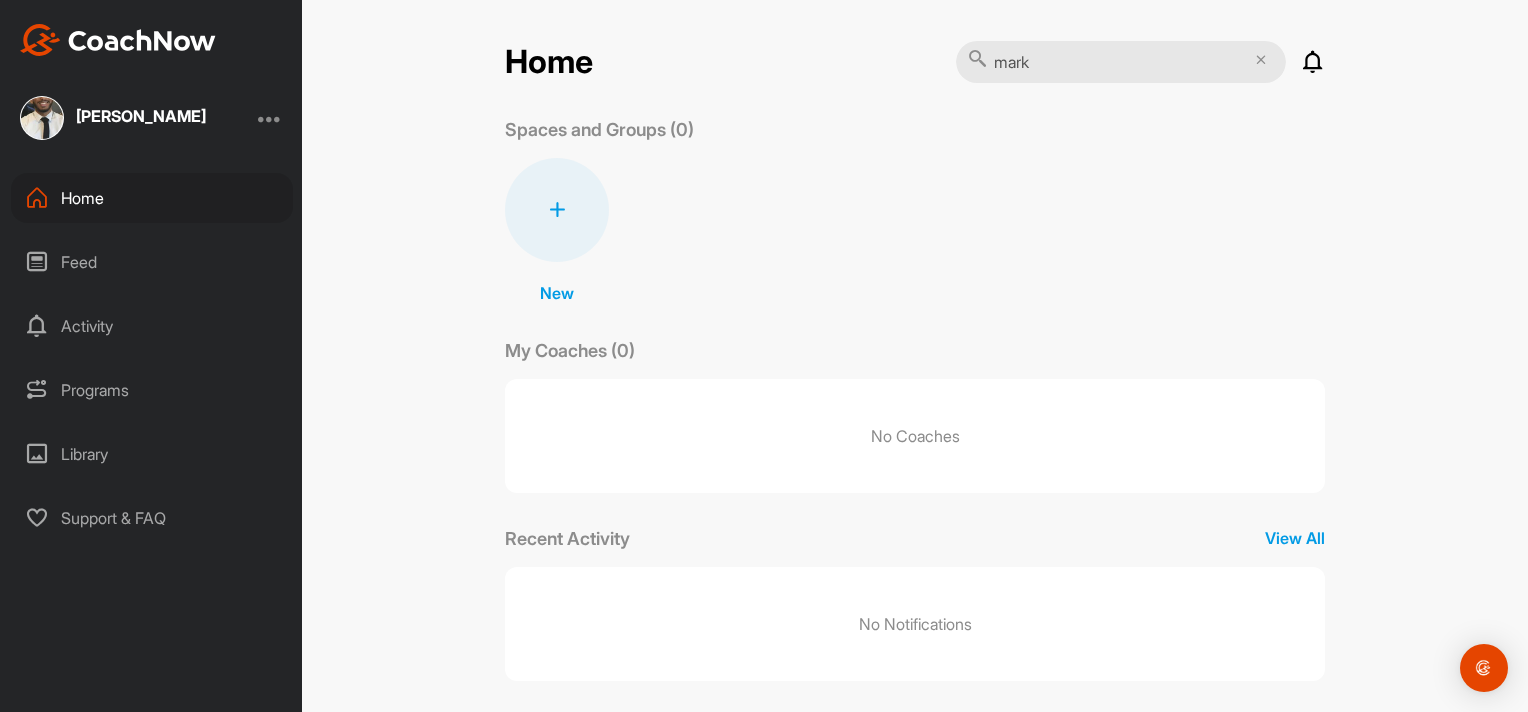 paste on "Patriarca" 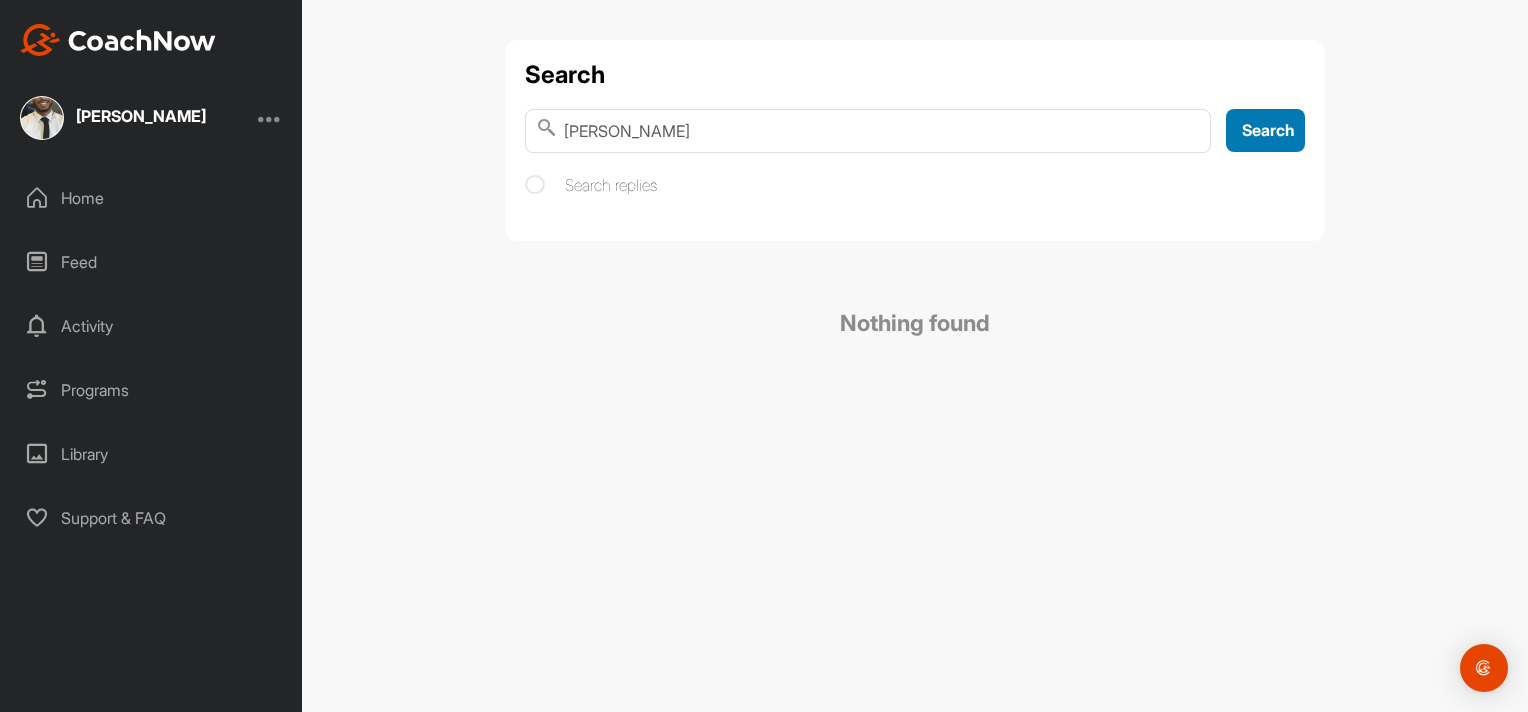 click on "Search" at bounding box center (1265, 130) 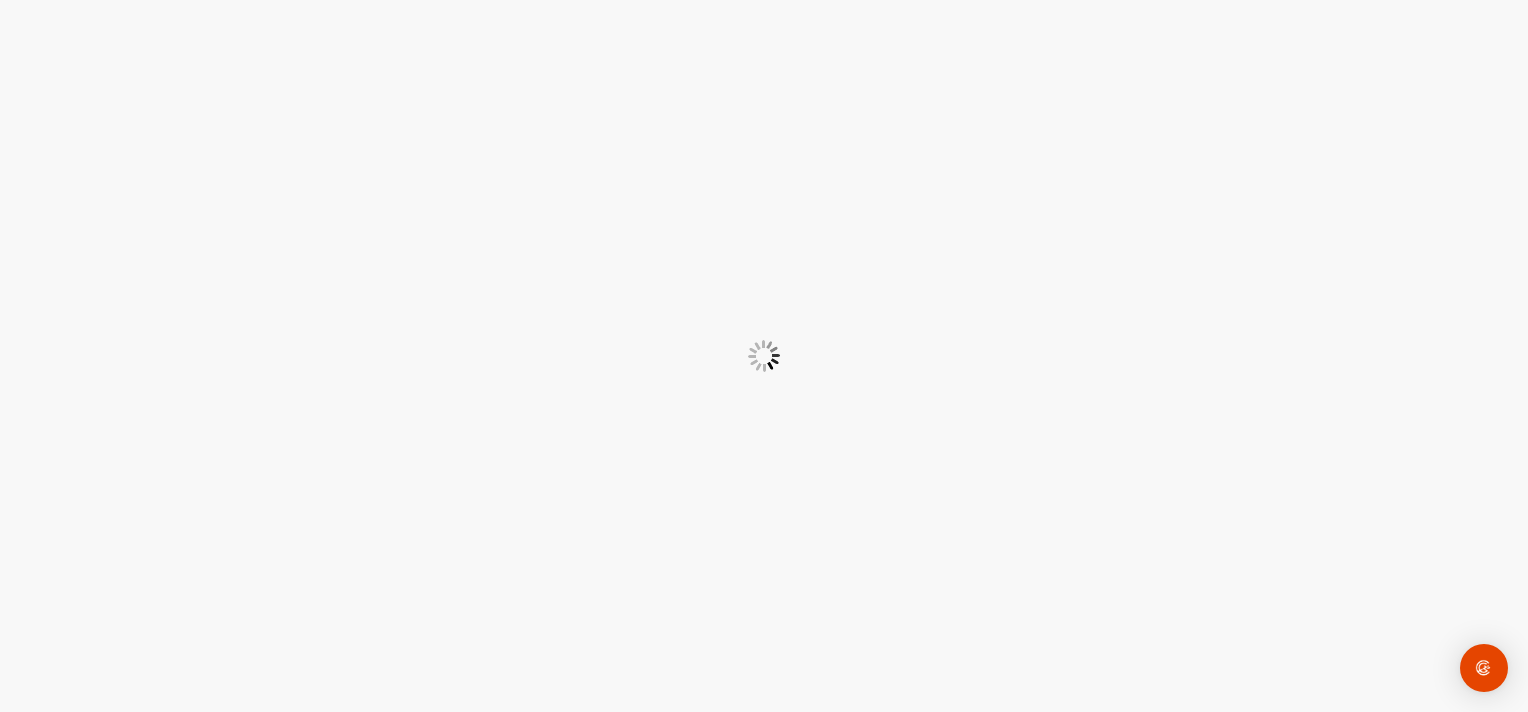 scroll, scrollTop: 0, scrollLeft: 0, axis: both 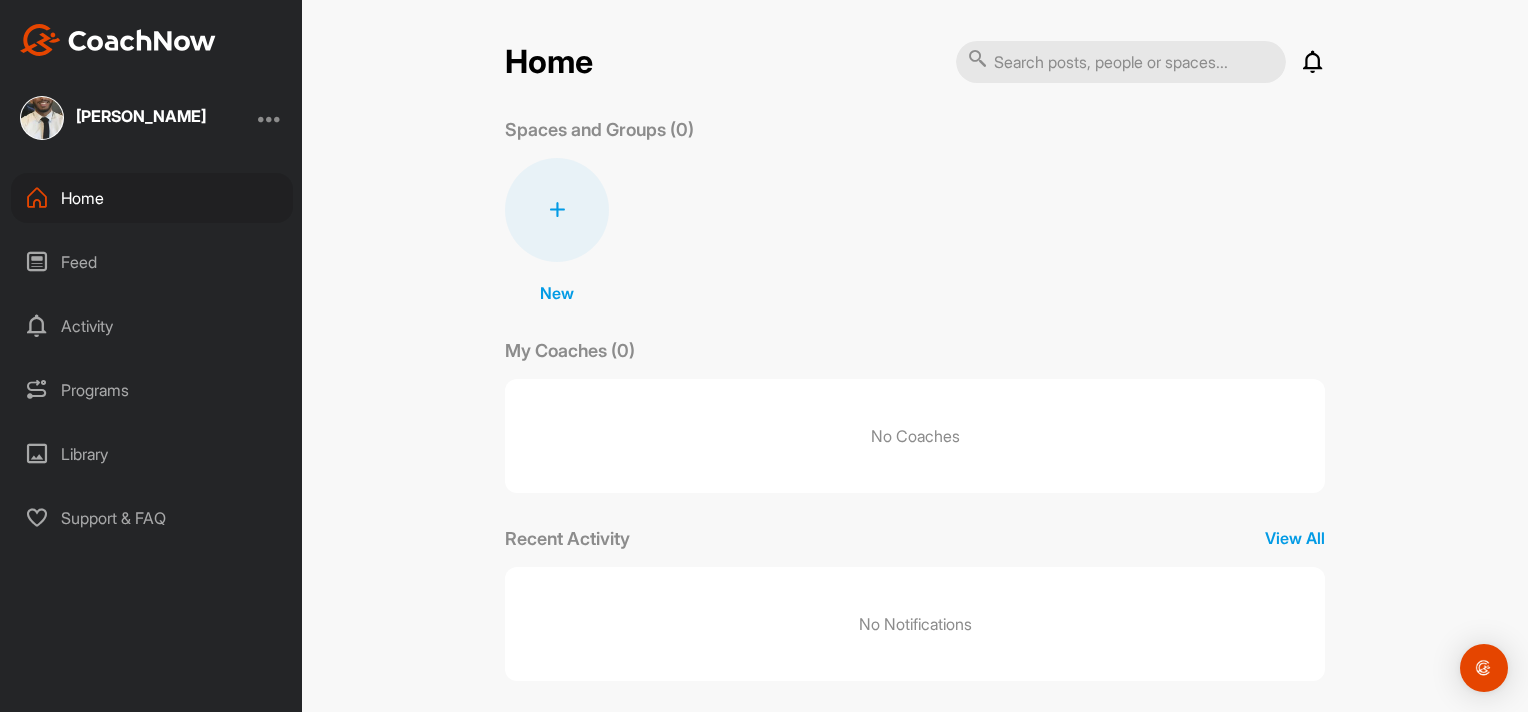 click on "[PERSON_NAME]" at bounding box center (151, 118) 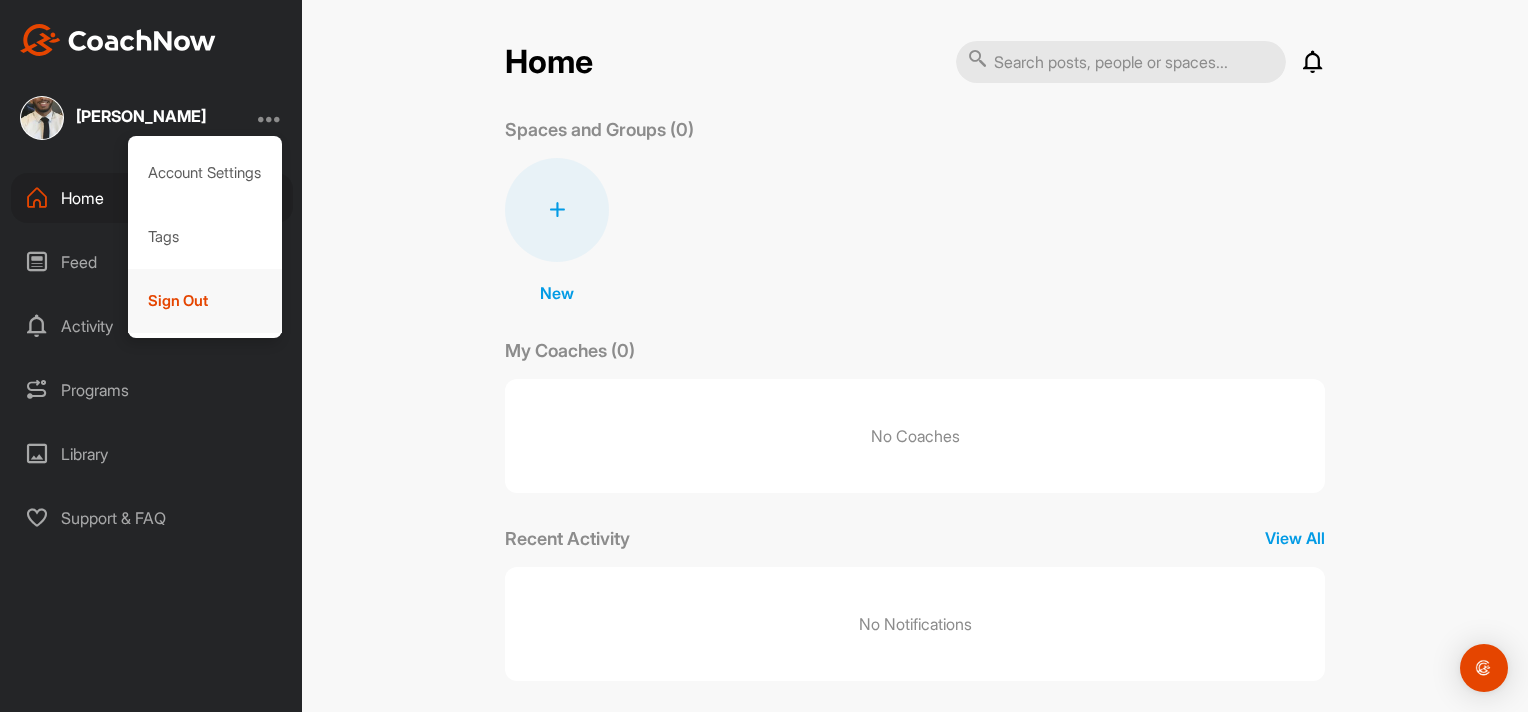 click on "Sign Out" at bounding box center [205, 301] 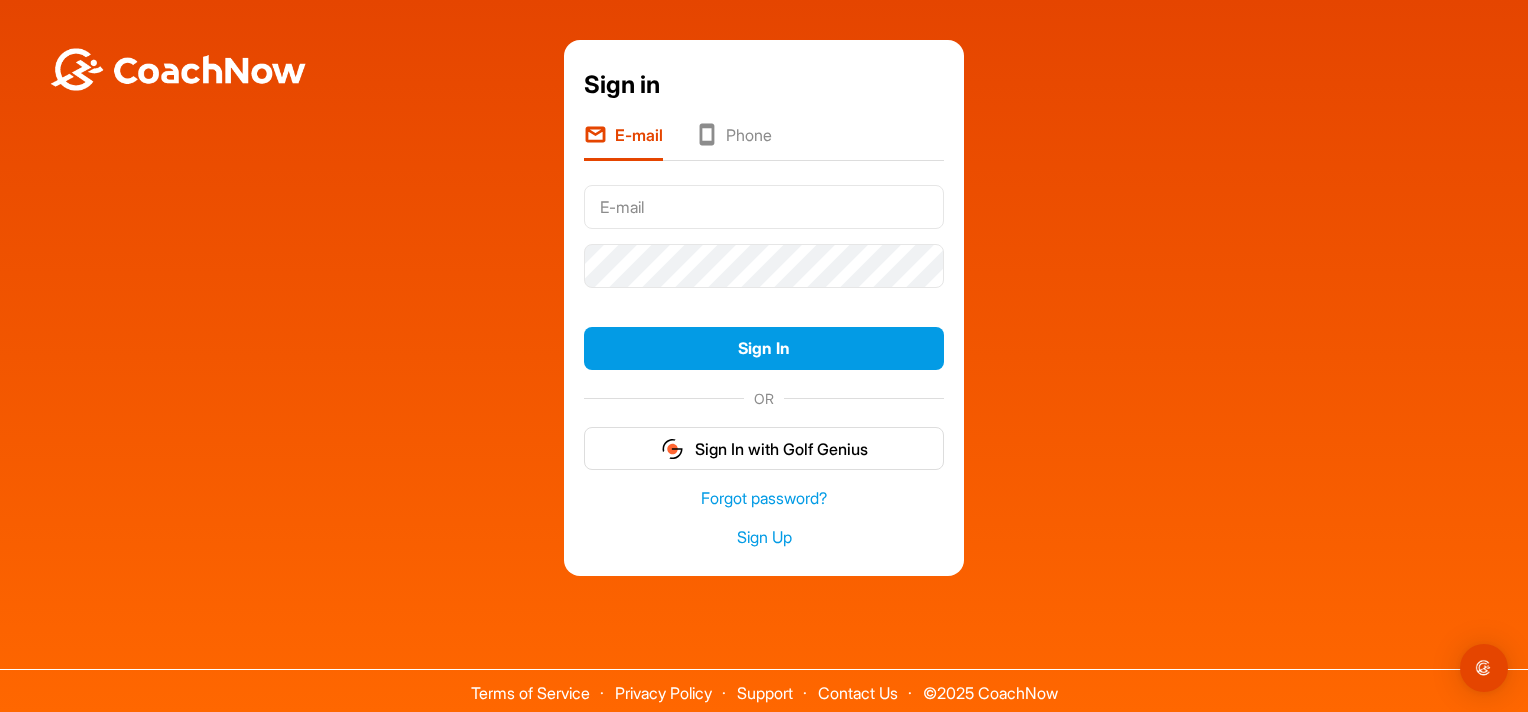 type on "siveshanchellan12@gmail.com" 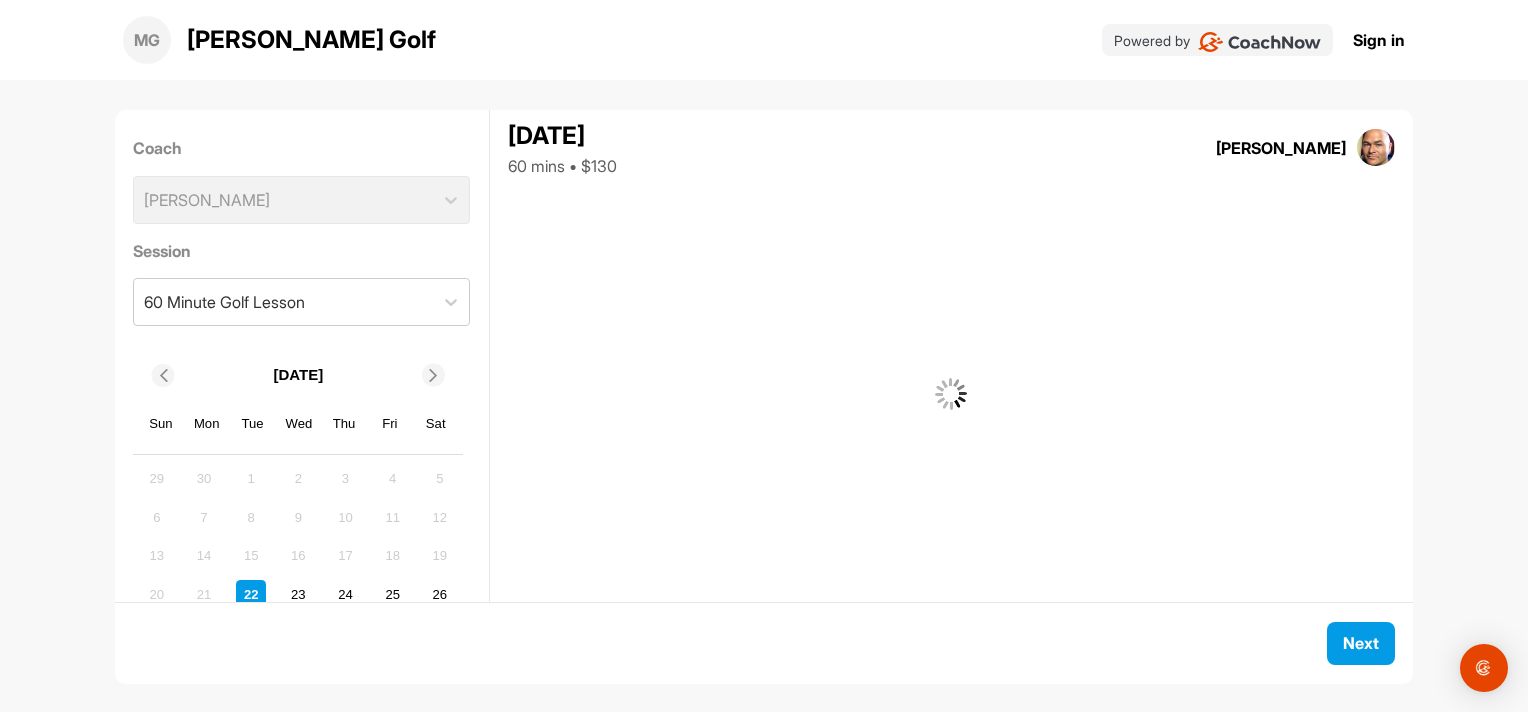 scroll, scrollTop: 0, scrollLeft: 0, axis: both 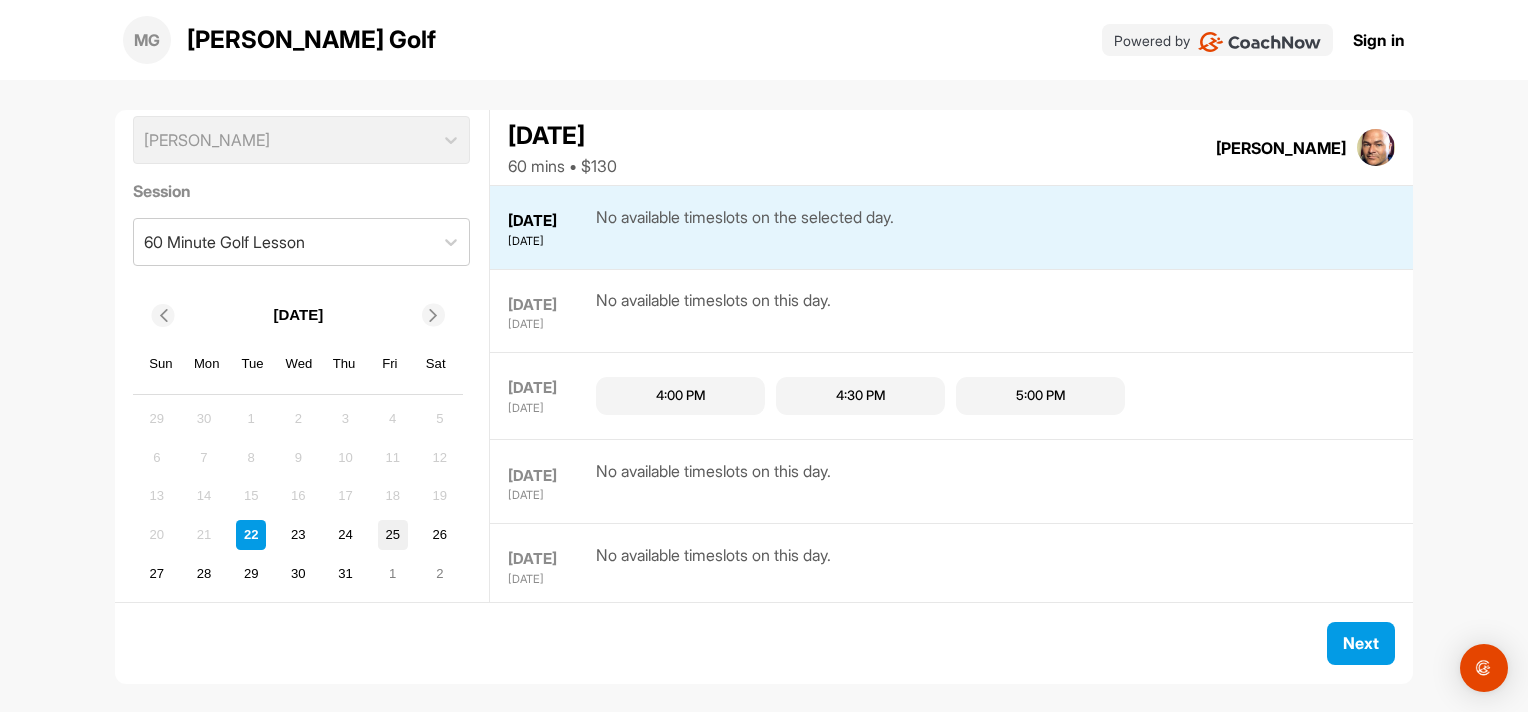 click on "25" at bounding box center (393, 535) 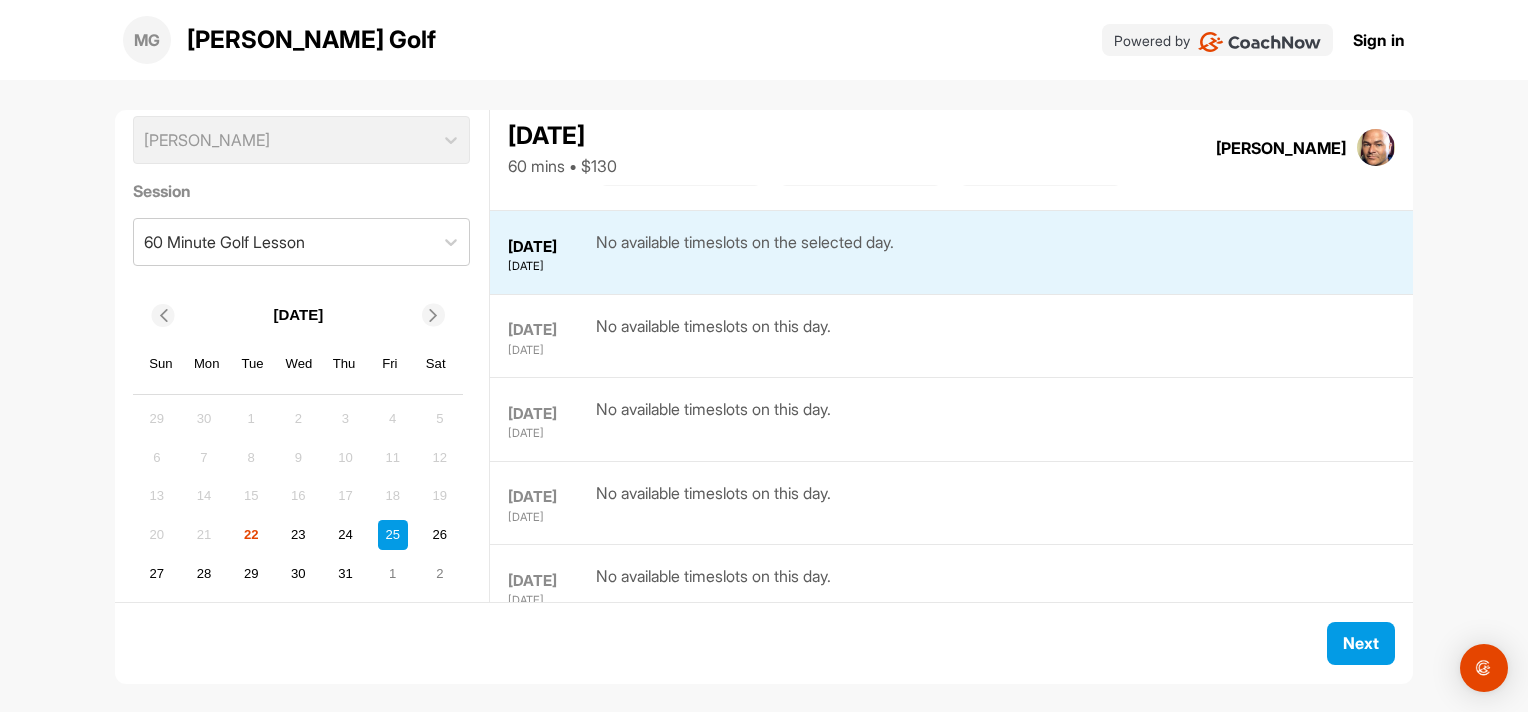scroll, scrollTop: 253, scrollLeft: 0, axis: vertical 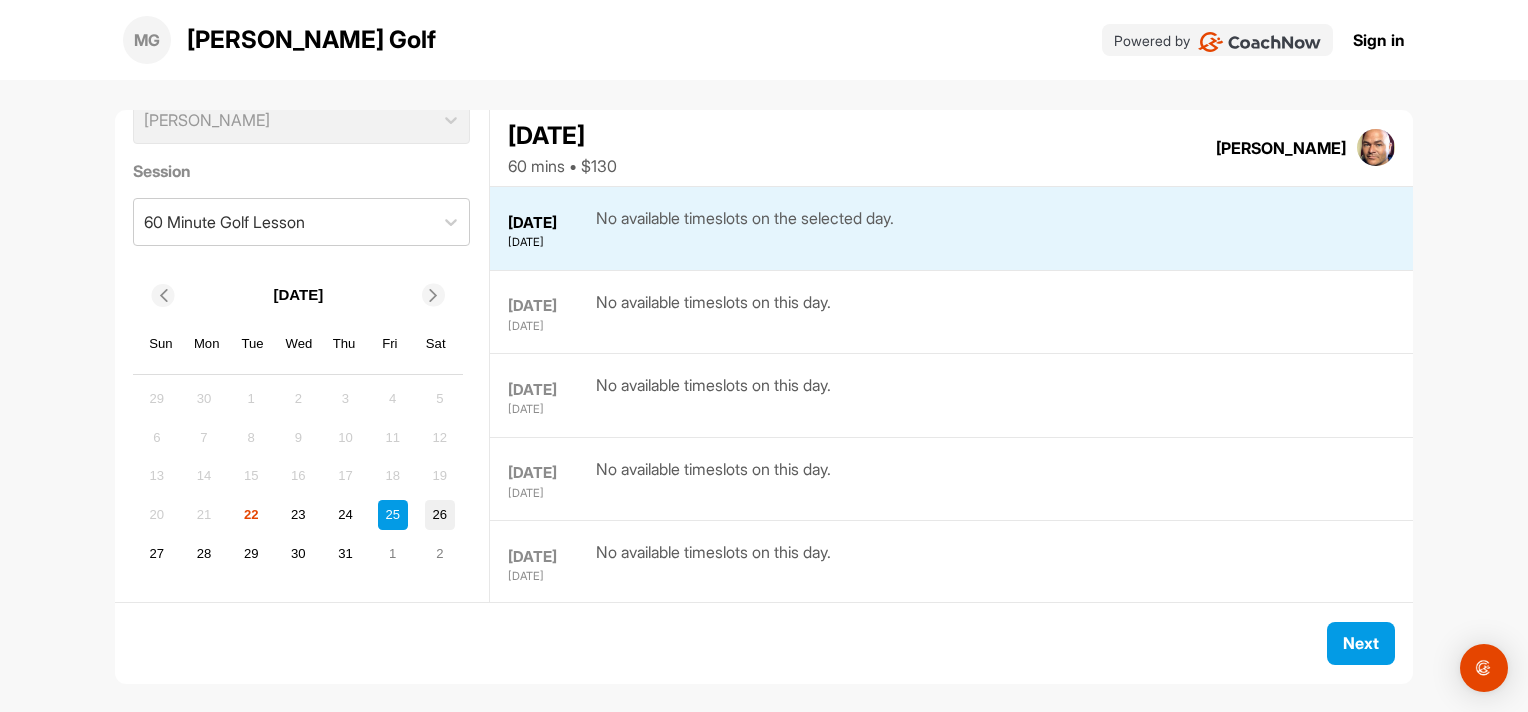 click on "26" at bounding box center [440, 515] 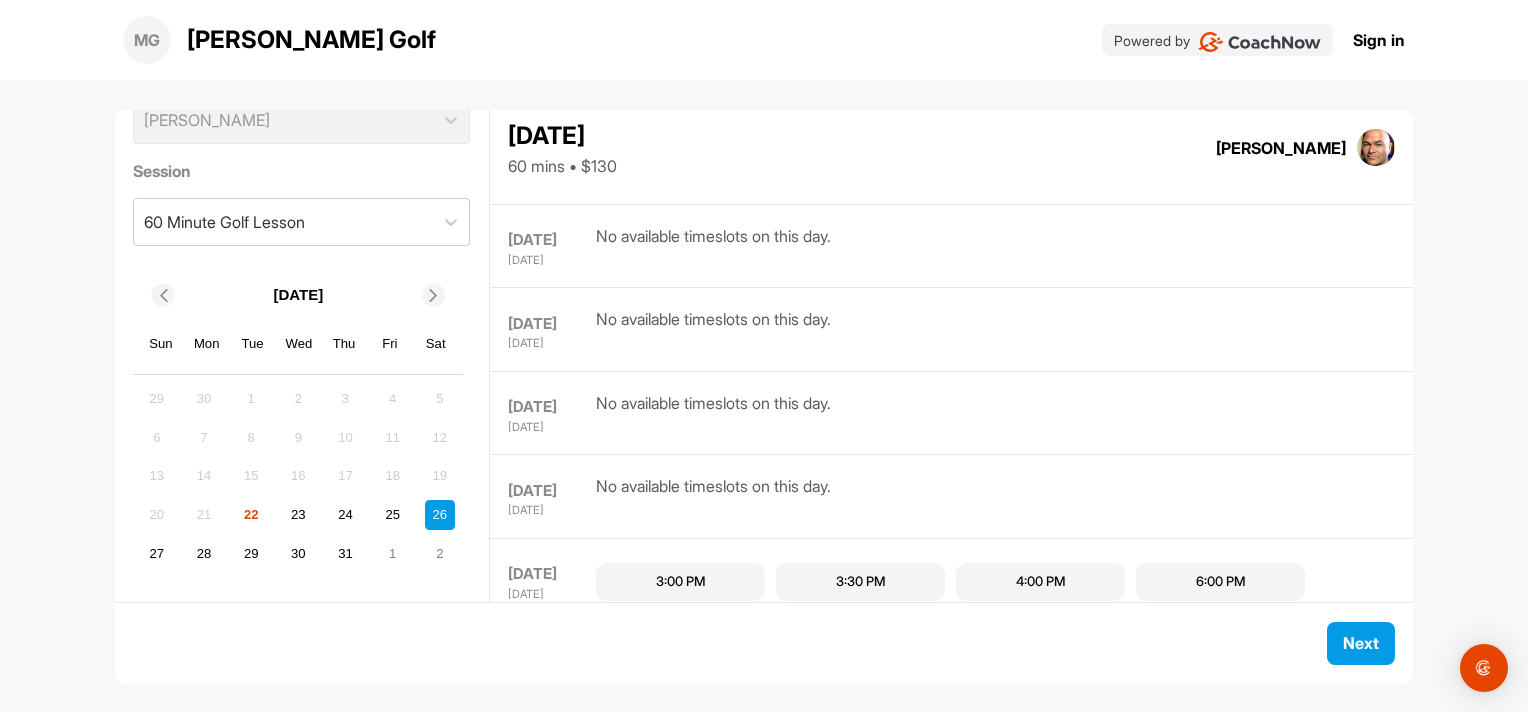 scroll, scrollTop: 914, scrollLeft: 0, axis: vertical 